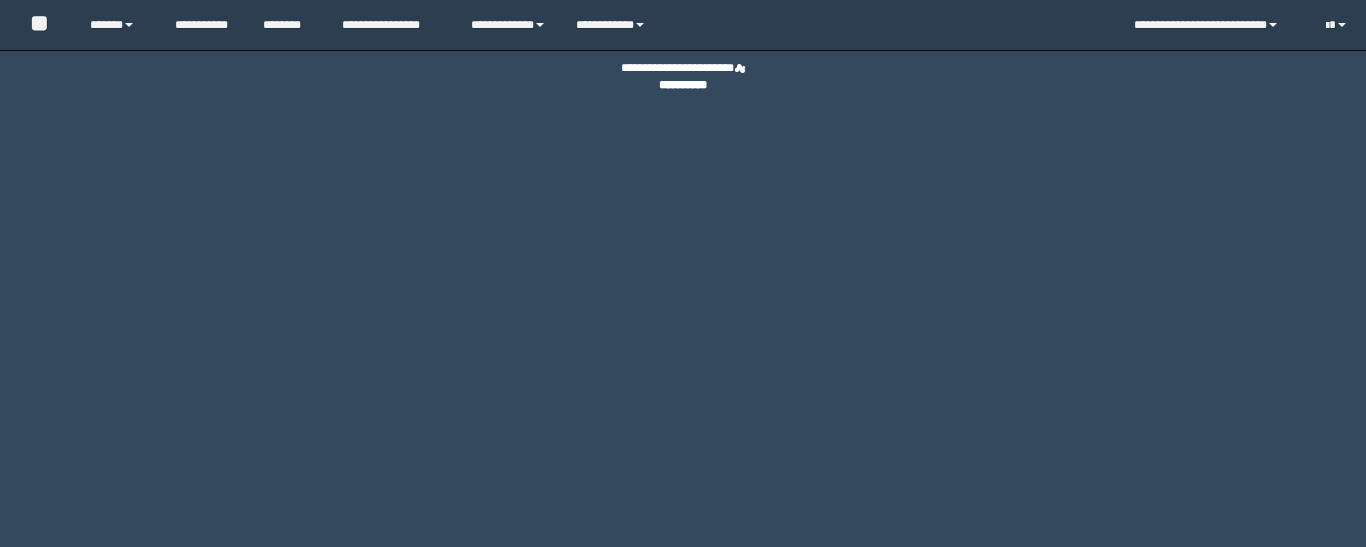 scroll, scrollTop: 0, scrollLeft: 0, axis: both 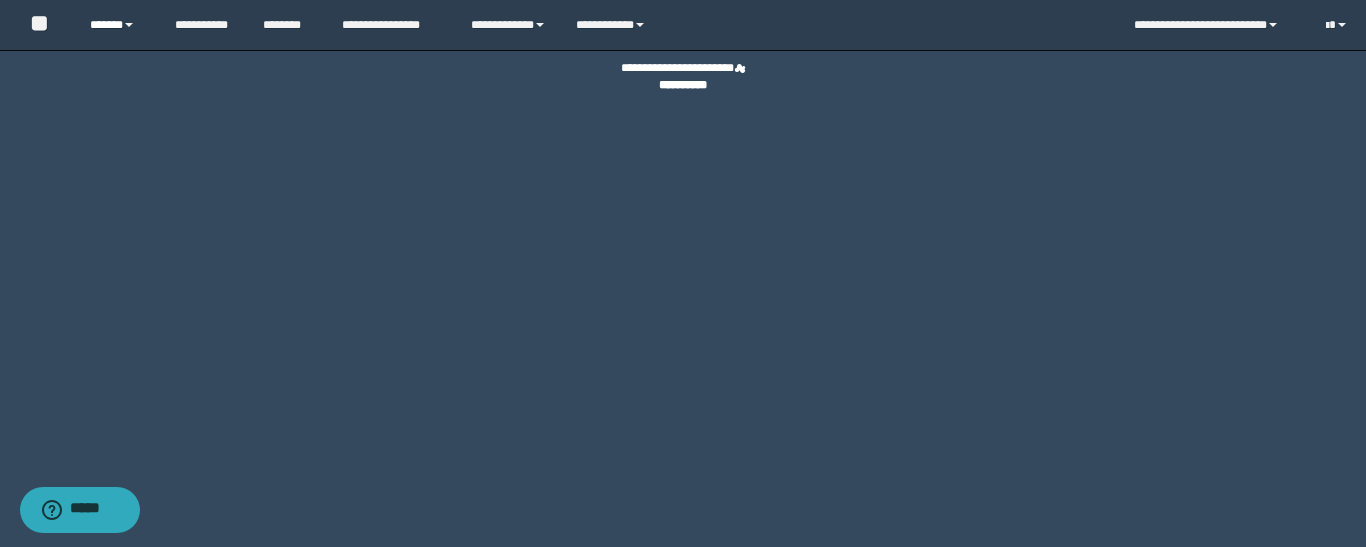 click on "******" at bounding box center (117, 25) 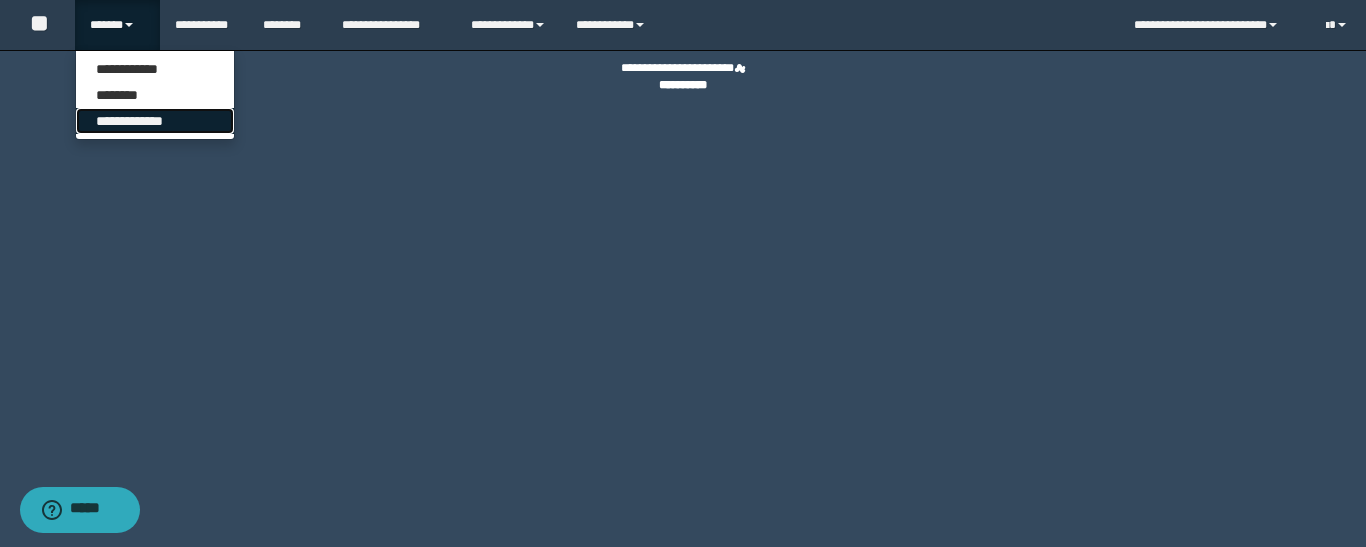 click on "**********" at bounding box center (155, 121) 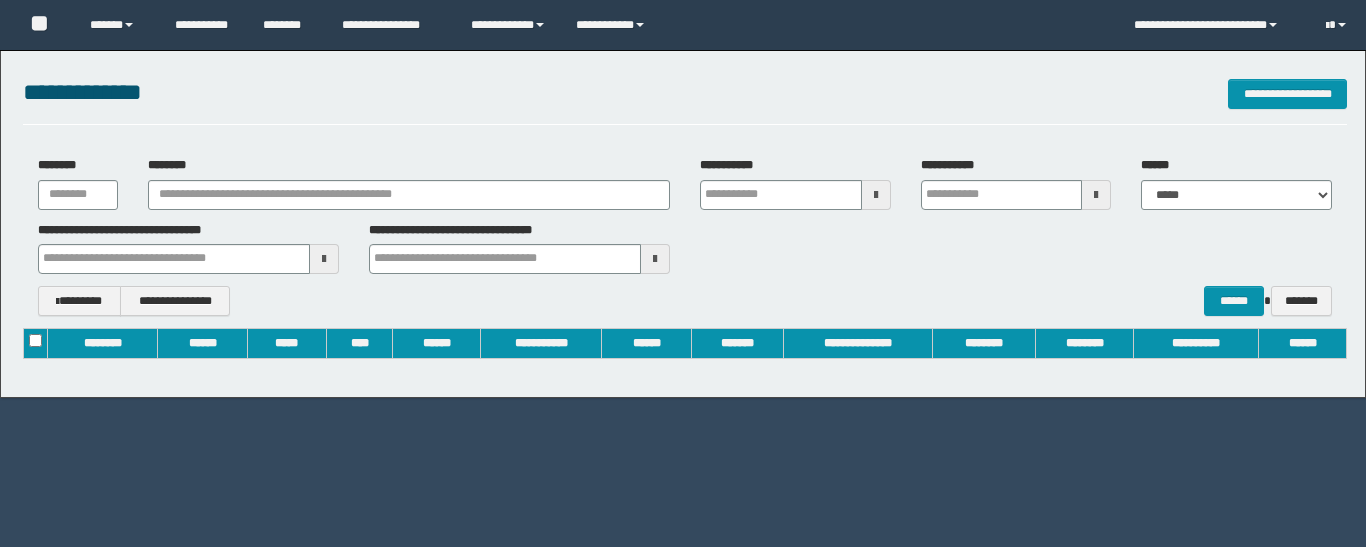 scroll, scrollTop: 0, scrollLeft: 0, axis: both 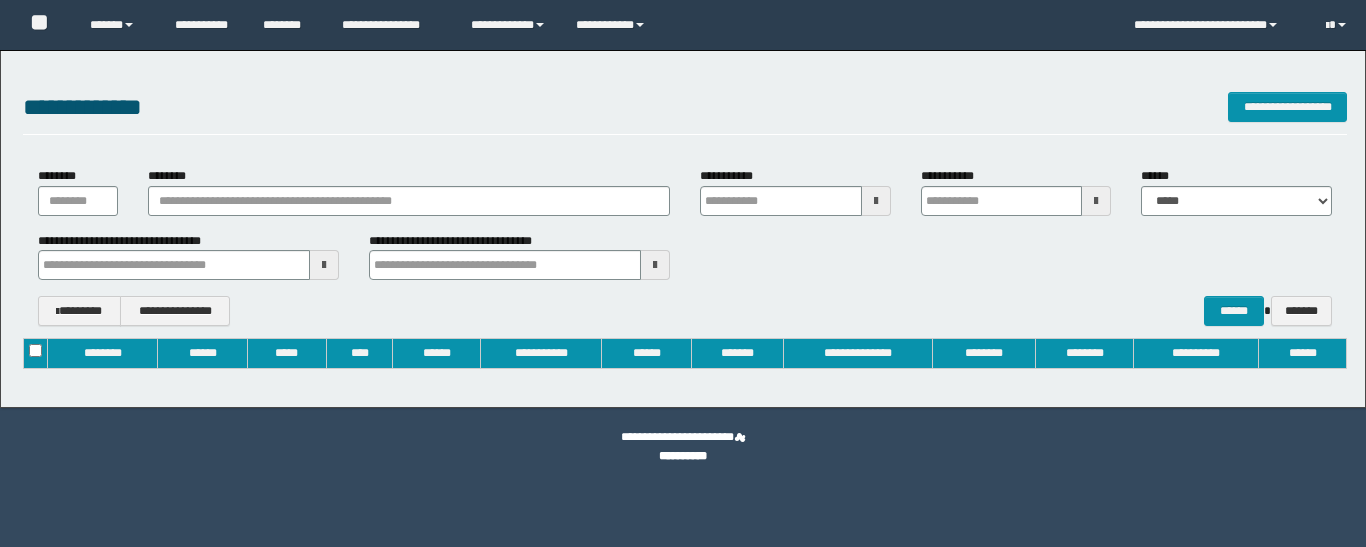 type on "**********" 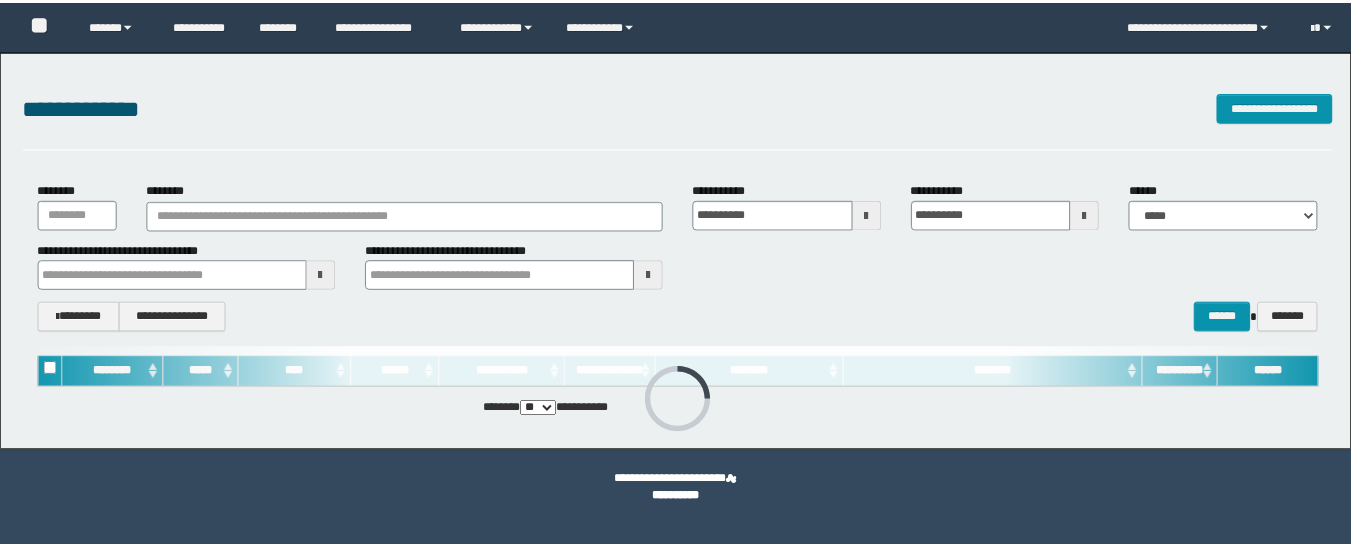 scroll, scrollTop: 0, scrollLeft: 0, axis: both 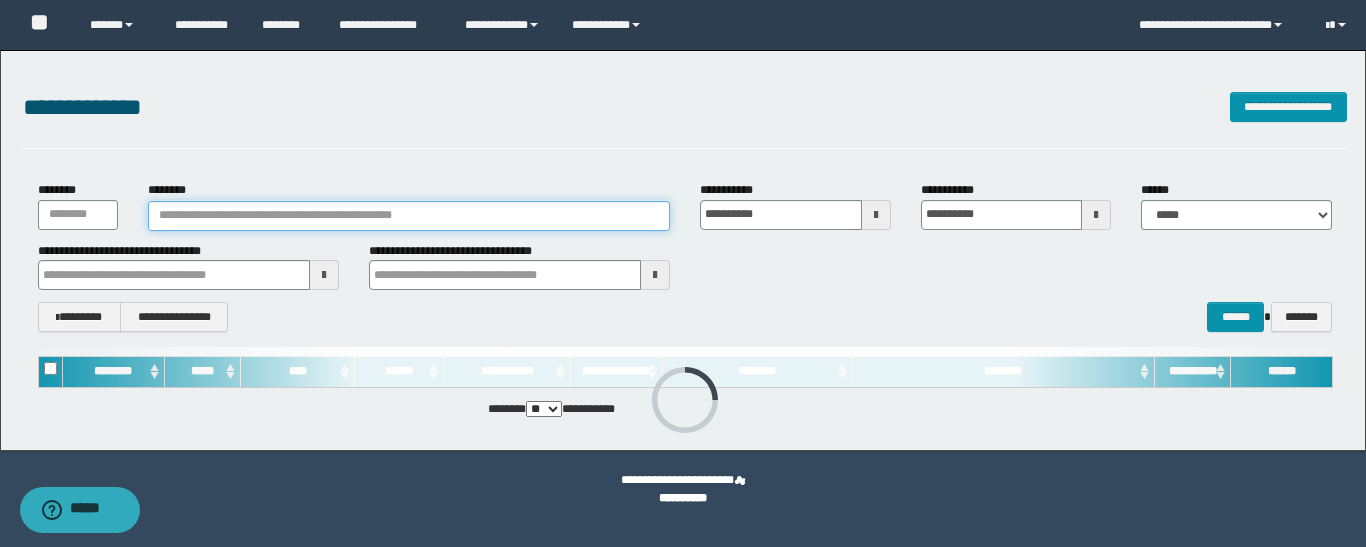 click on "********" at bounding box center [409, 216] 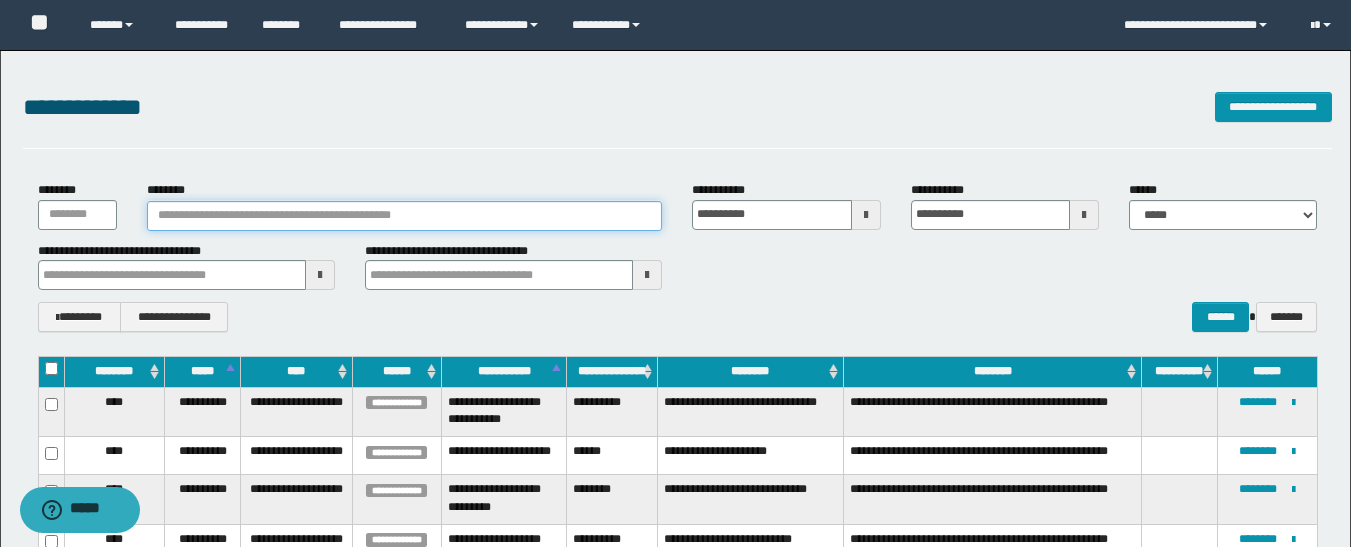 type 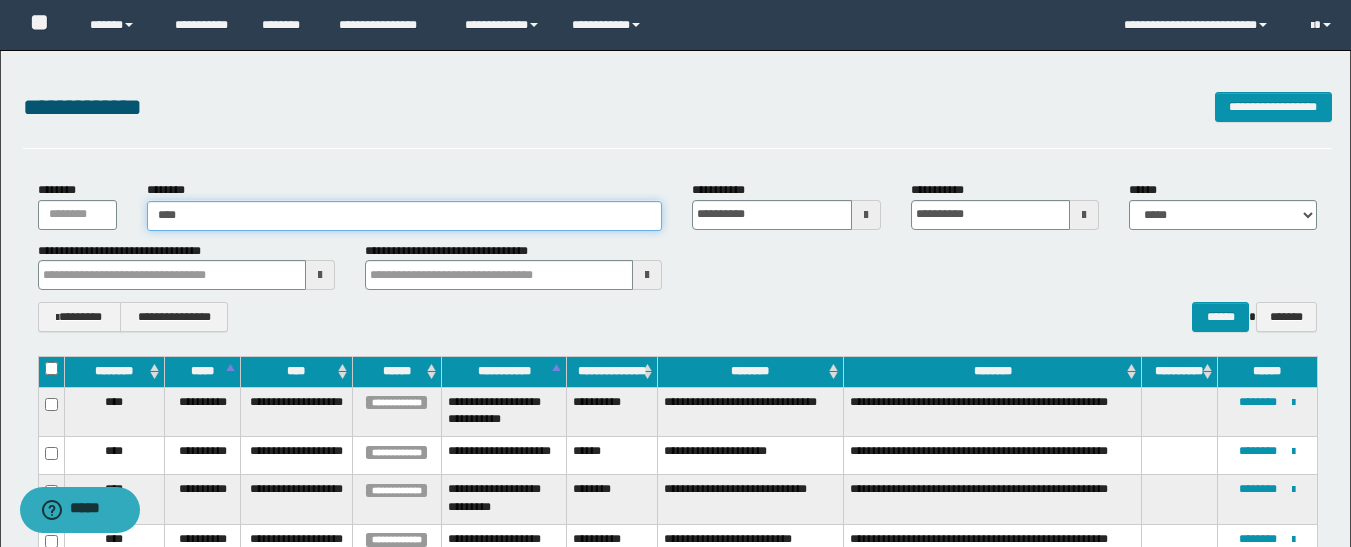 type on "*****" 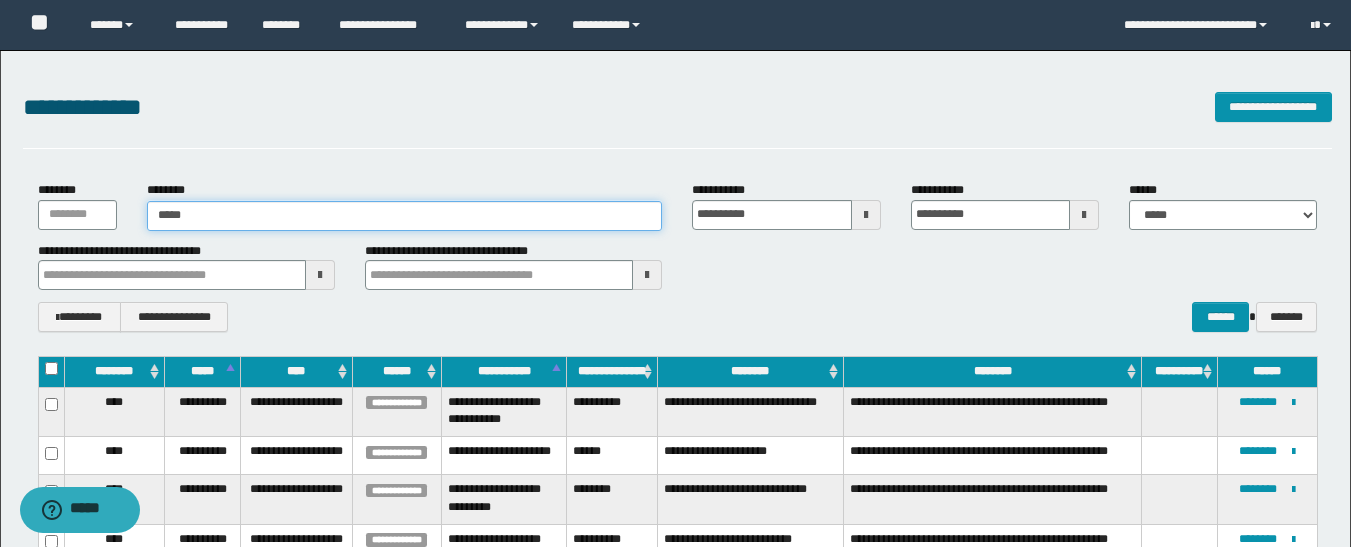 type on "*****" 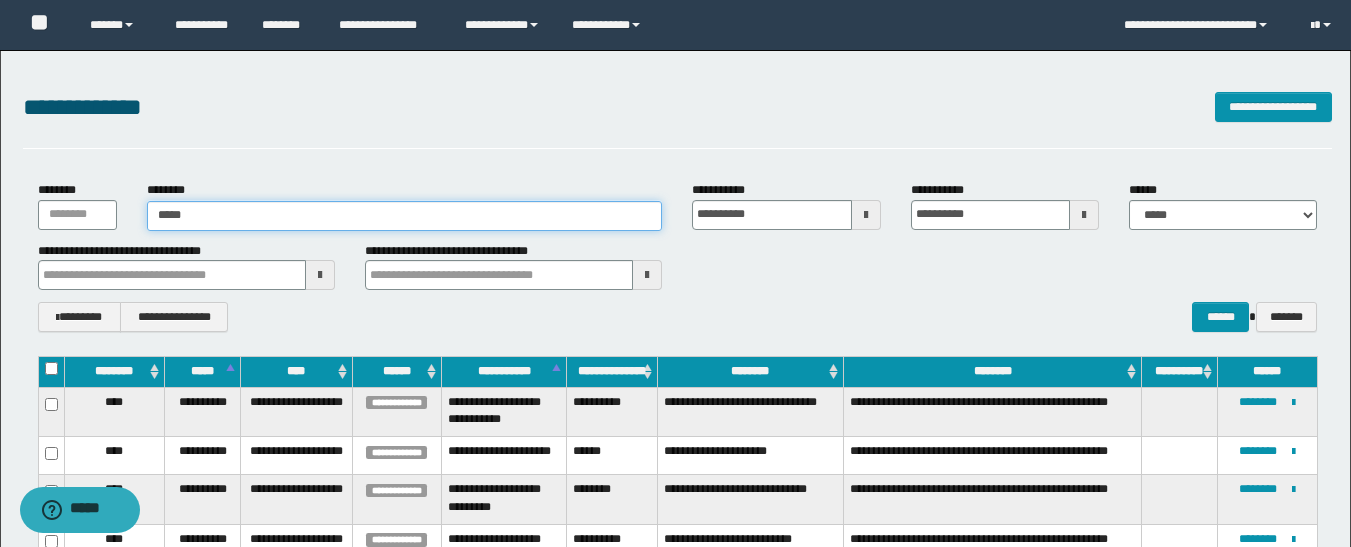 type 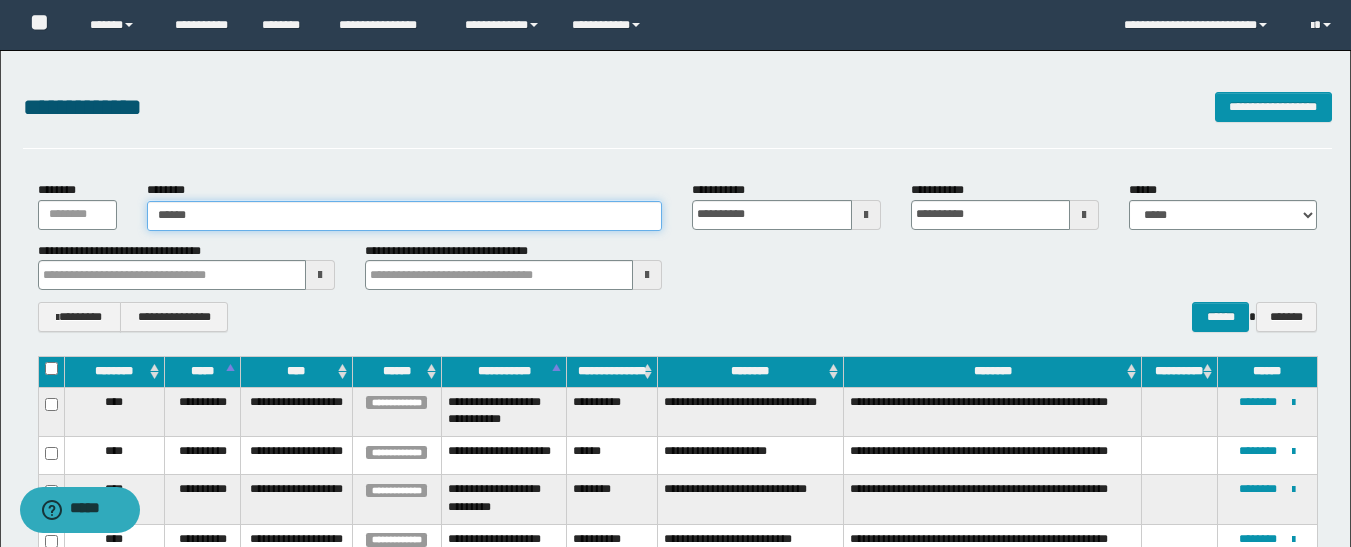 type on "******" 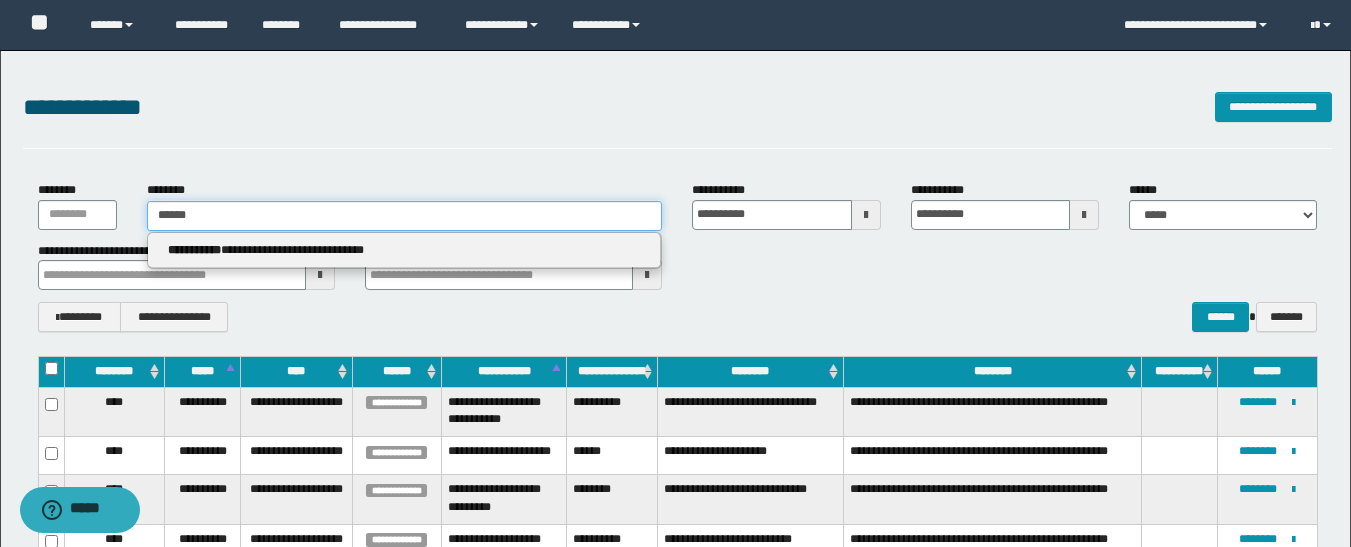 type 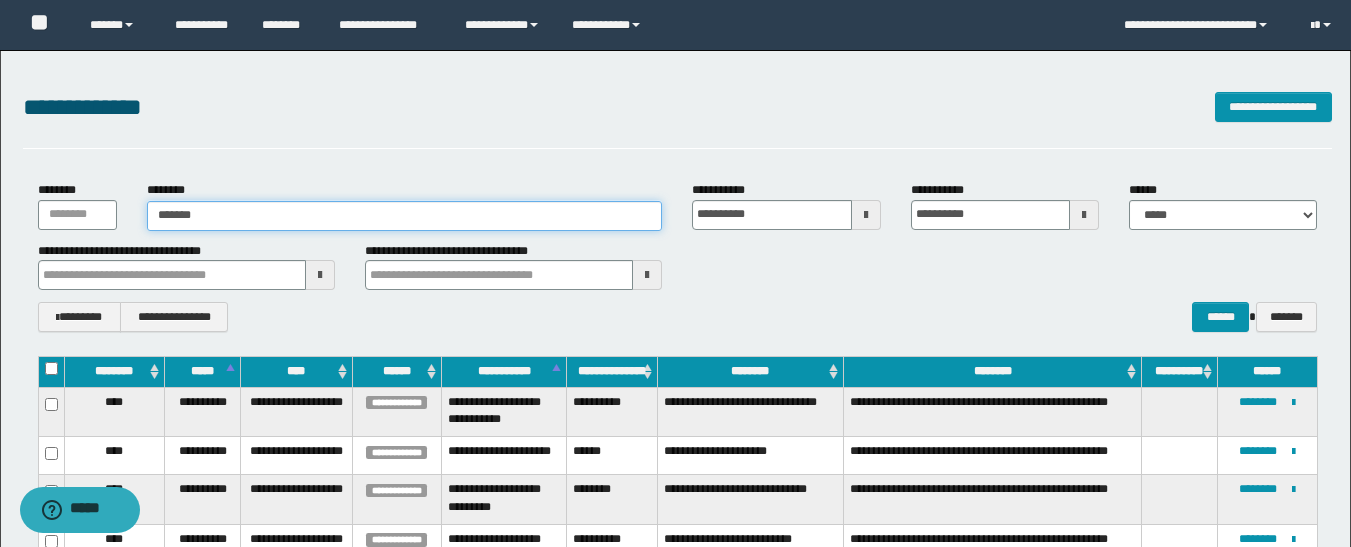 type on "*******" 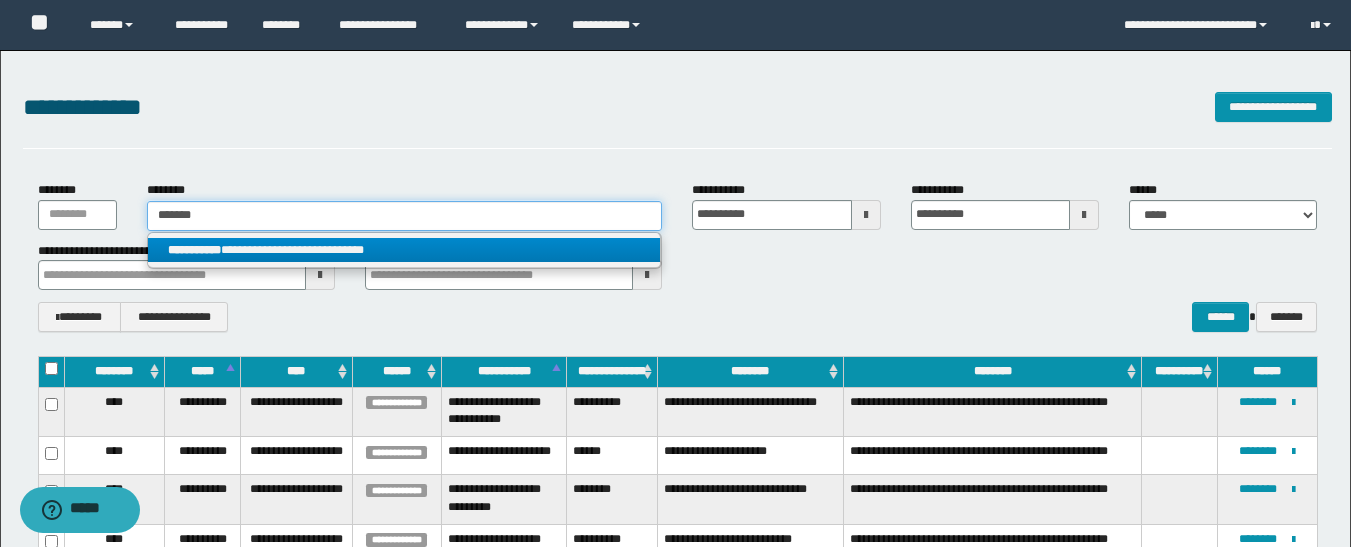 type on "*******" 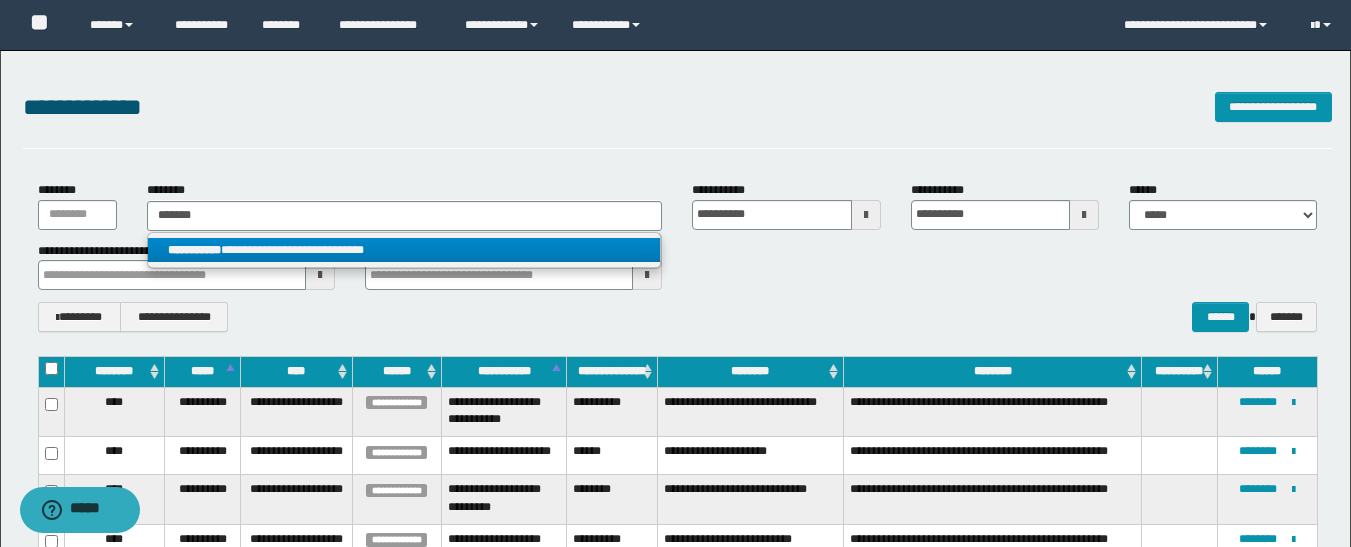 click on "**********" at bounding box center (404, 250) 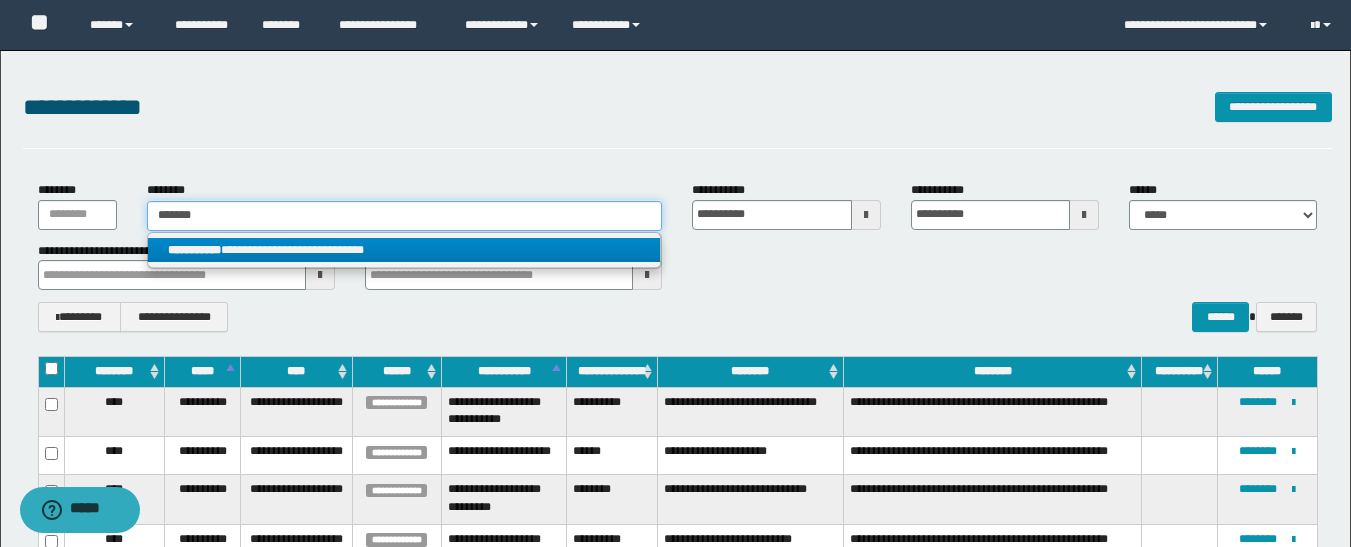 type 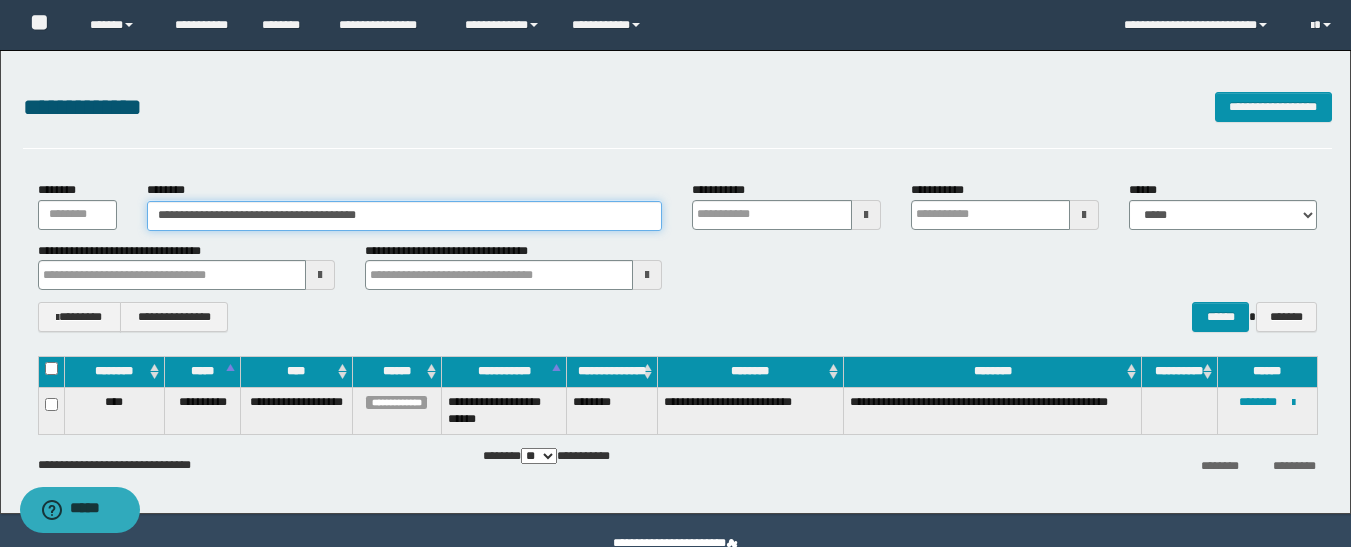 type 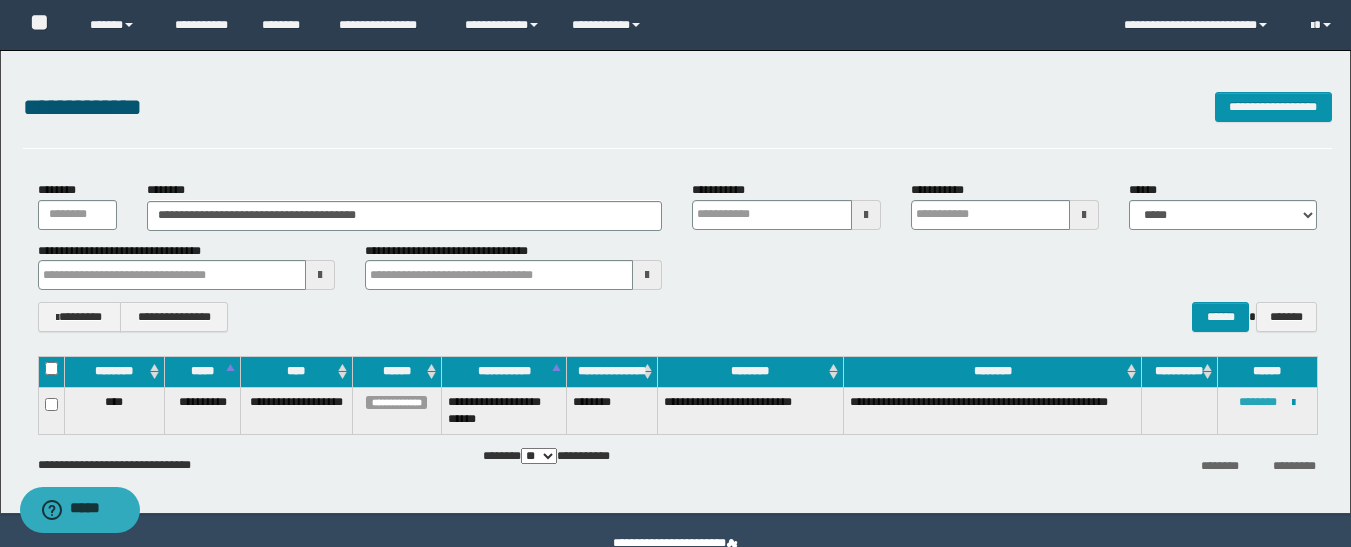 click on "********" at bounding box center [1258, 402] 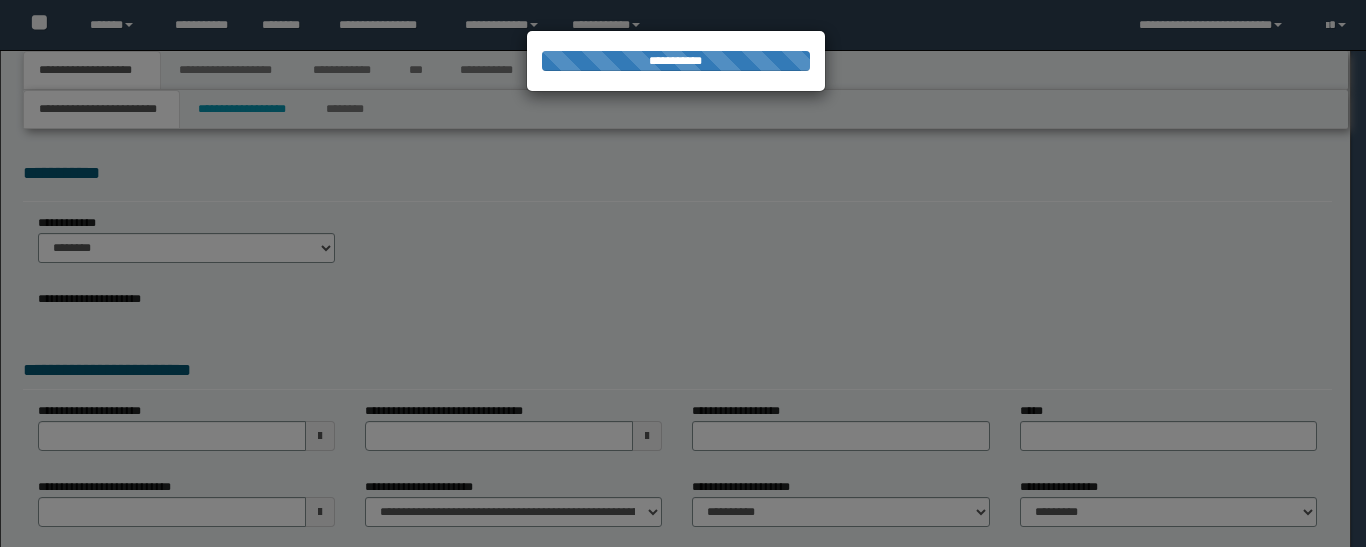 scroll, scrollTop: 0, scrollLeft: 0, axis: both 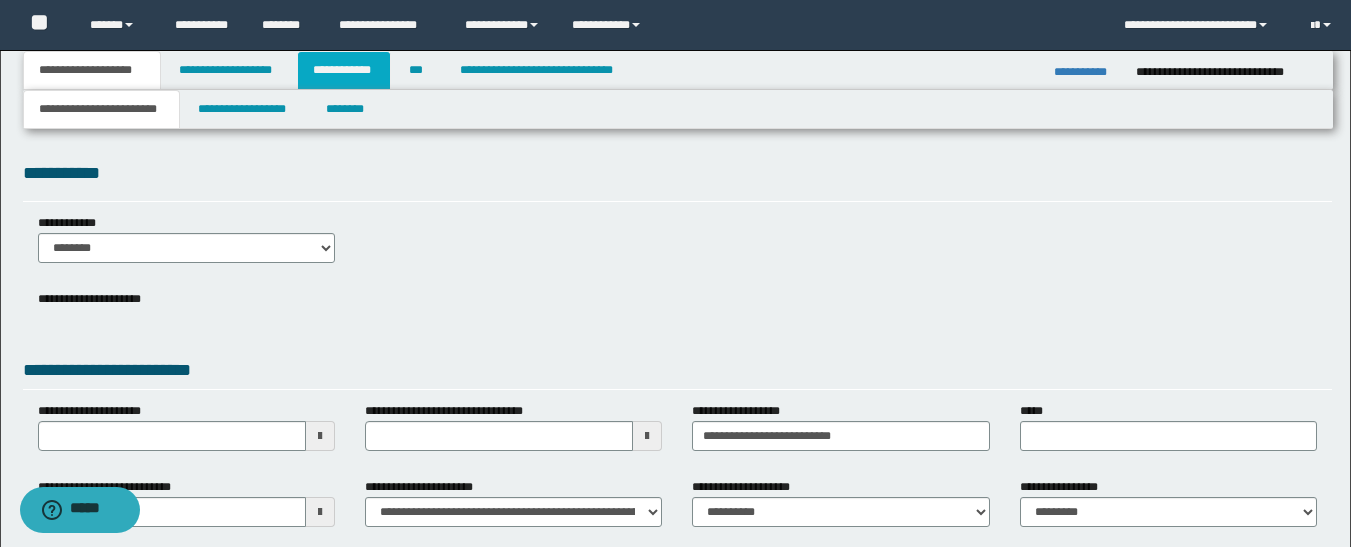 click on "**********" at bounding box center (344, 70) 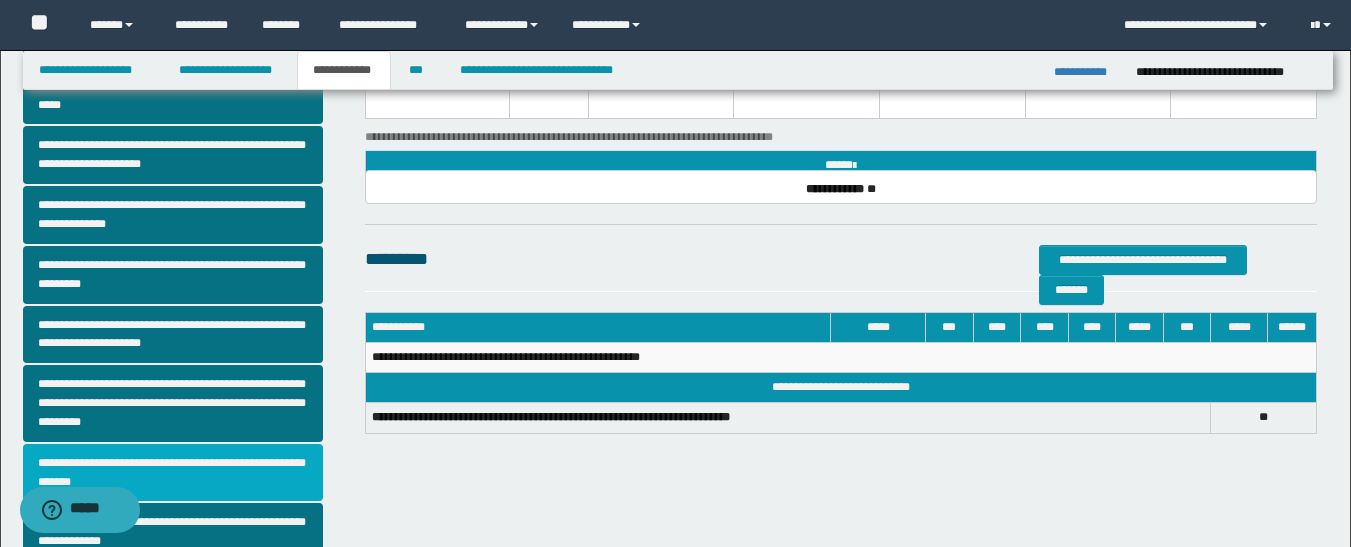 scroll, scrollTop: 400, scrollLeft: 0, axis: vertical 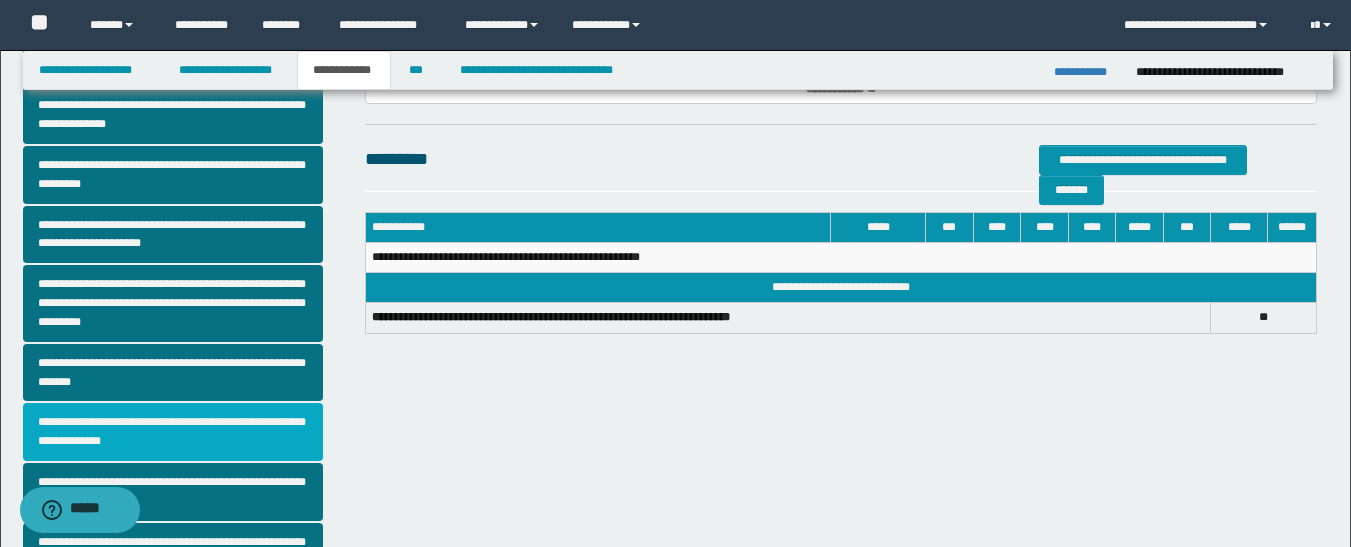 click on "**********" at bounding box center [173, 432] 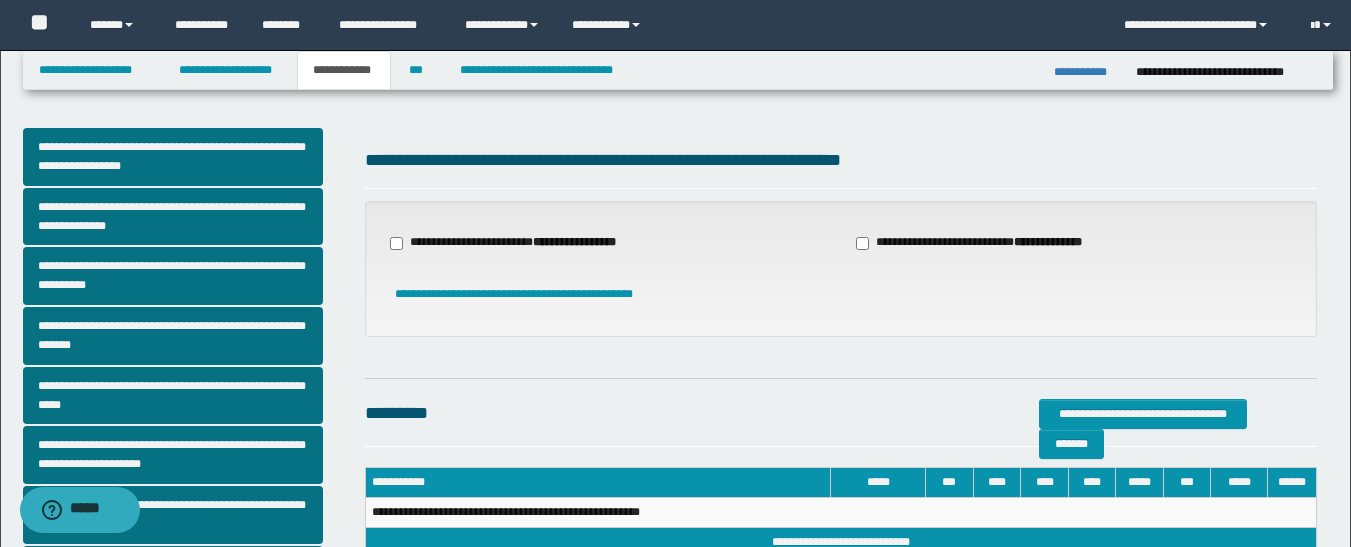 click on "**********" at bounding box center [515, 243] 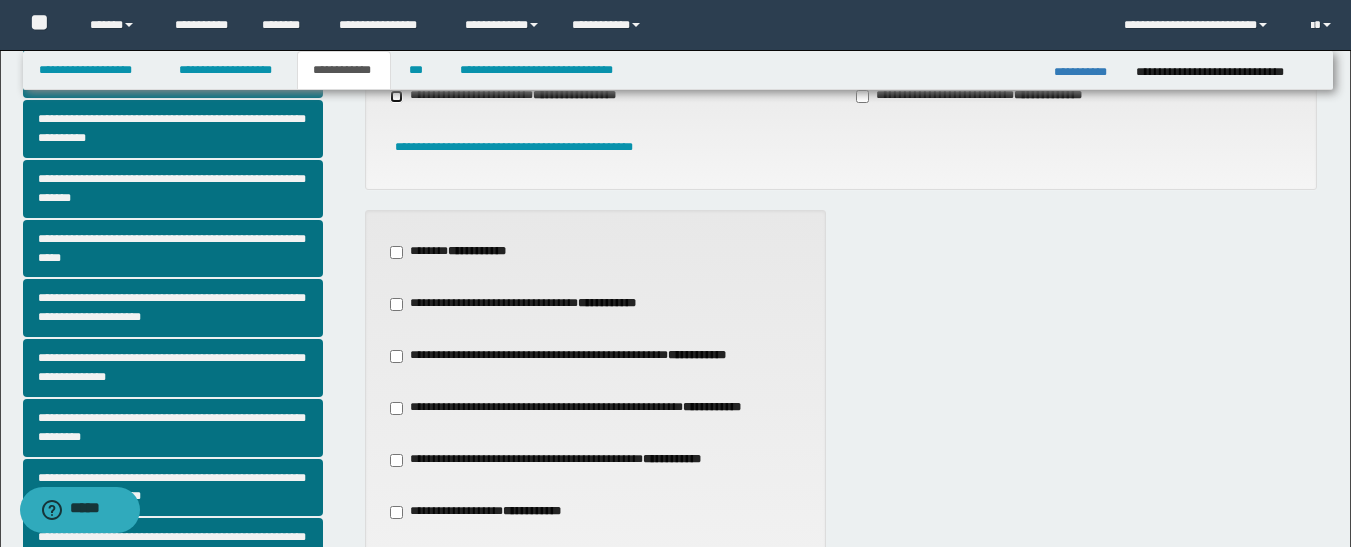 scroll, scrollTop: 300, scrollLeft: 0, axis: vertical 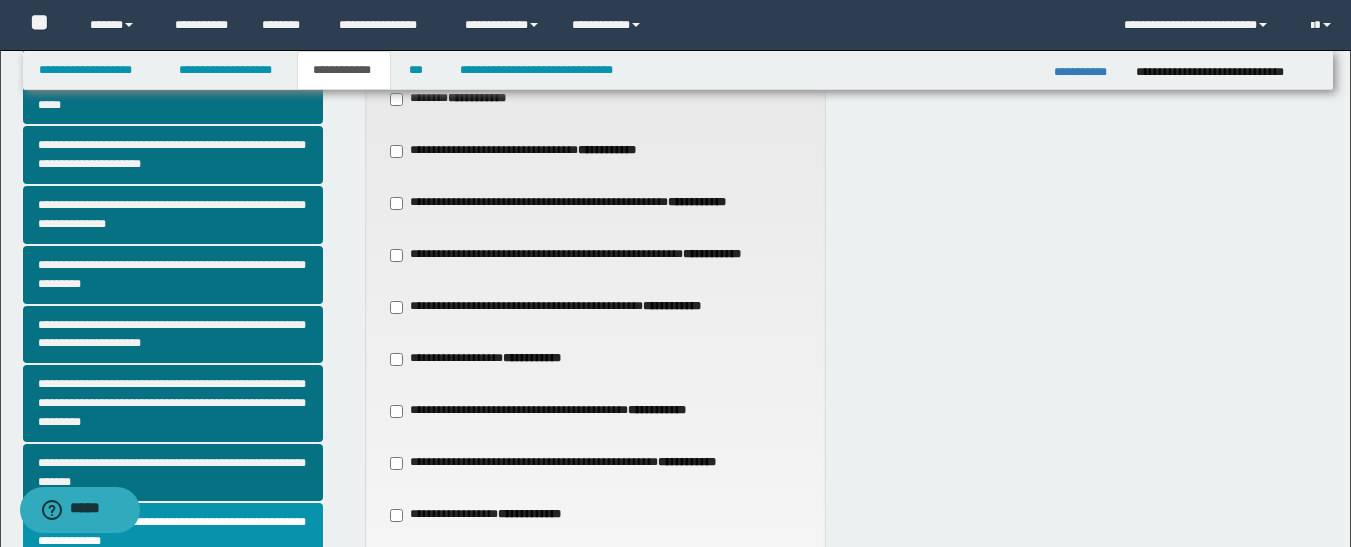 click on "**********" at bounding box center (526, 151) 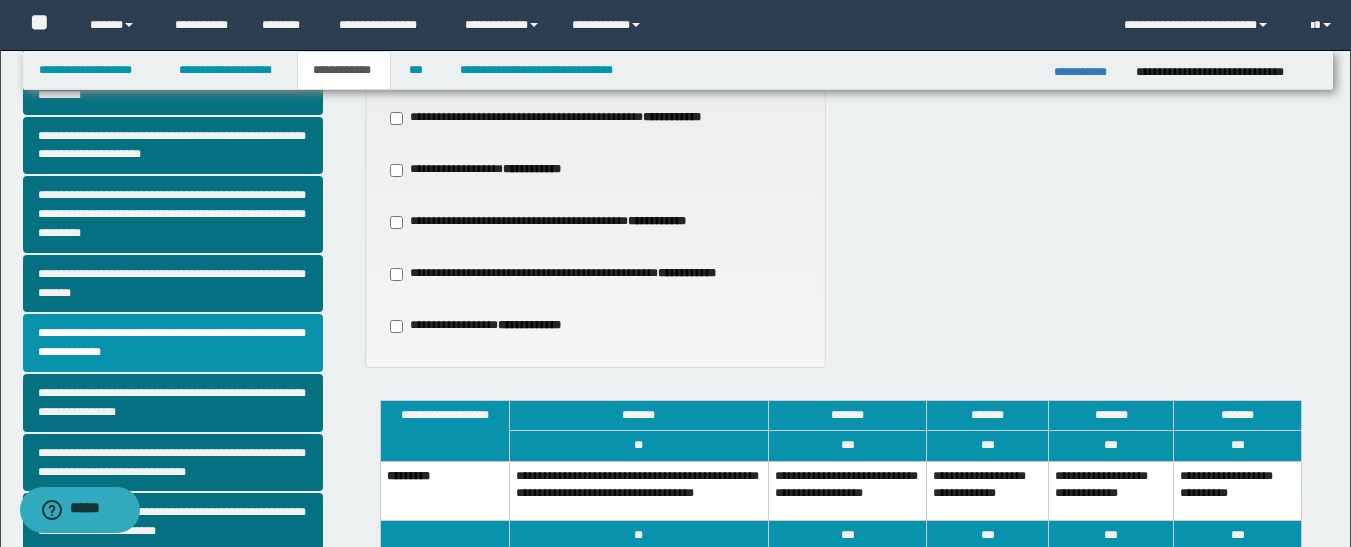 scroll, scrollTop: 800, scrollLeft: 0, axis: vertical 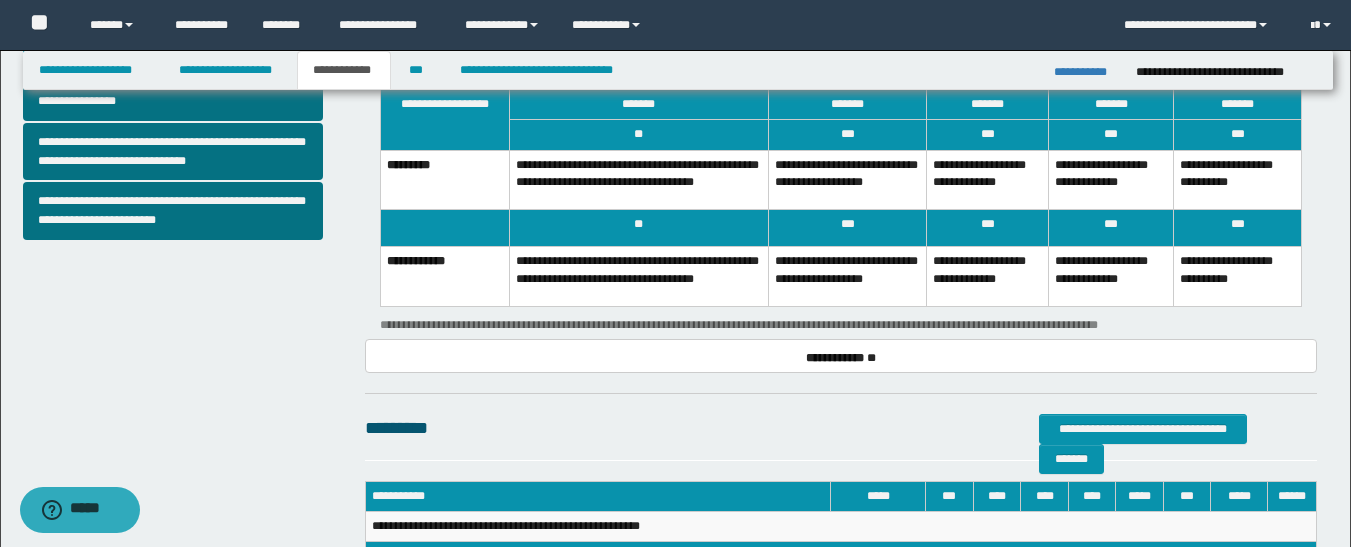 click on "**********" at bounding box center (1111, 276) 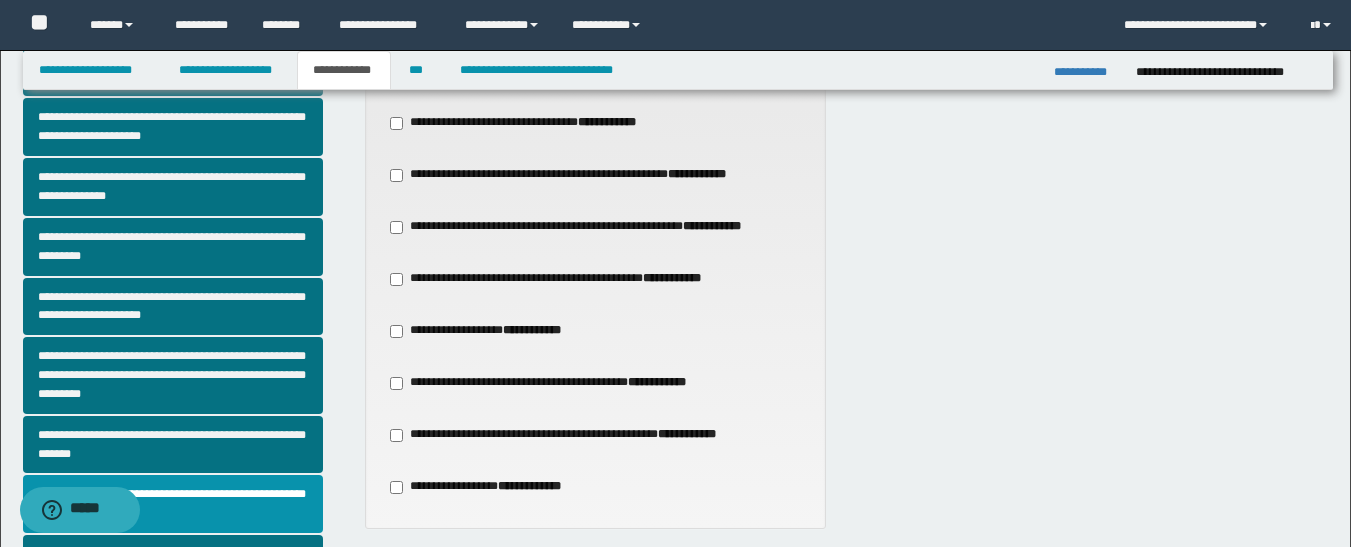 scroll, scrollTop: 297, scrollLeft: 0, axis: vertical 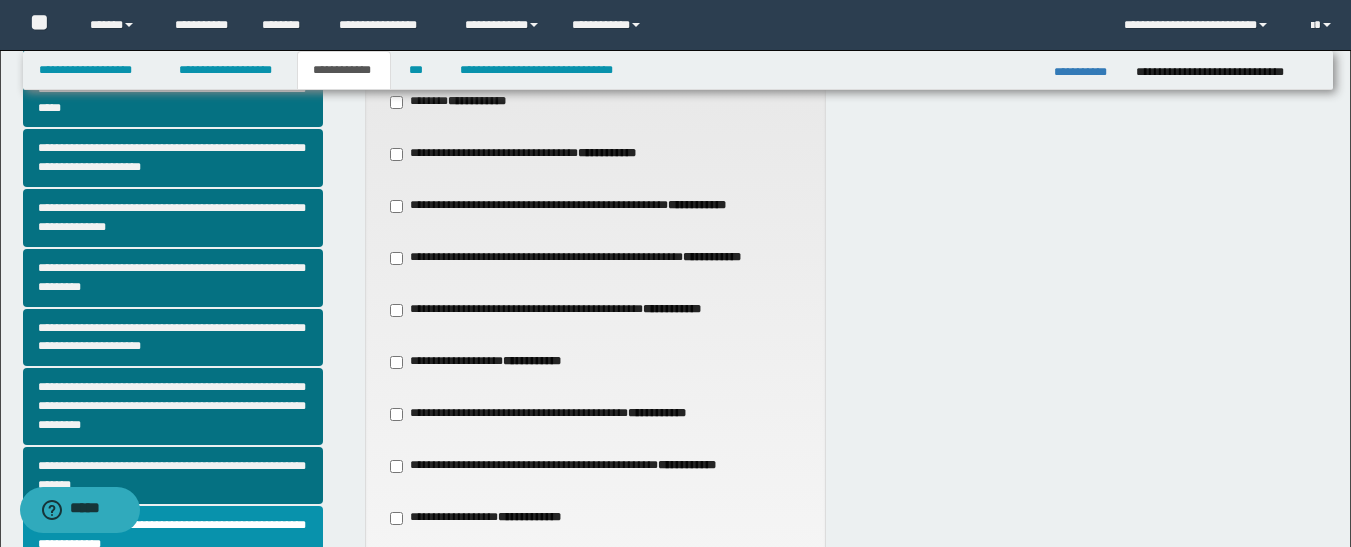 click on "**********" at bounding box center (571, 206) 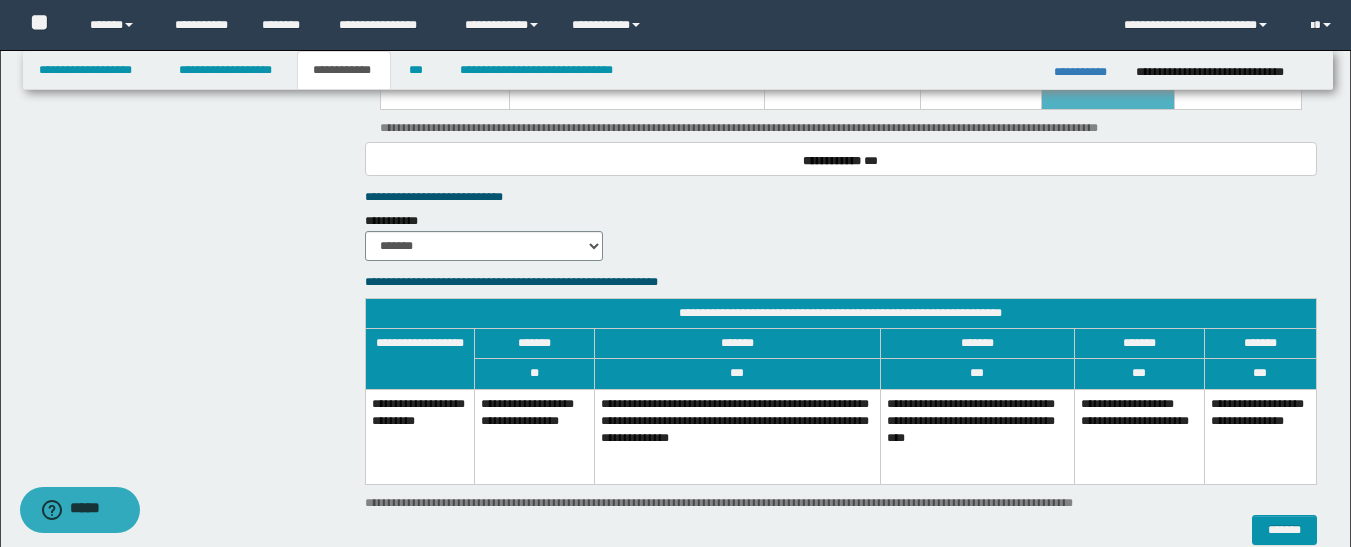 scroll, scrollTop: 1097, scrollLeft: 0, axis: vertical 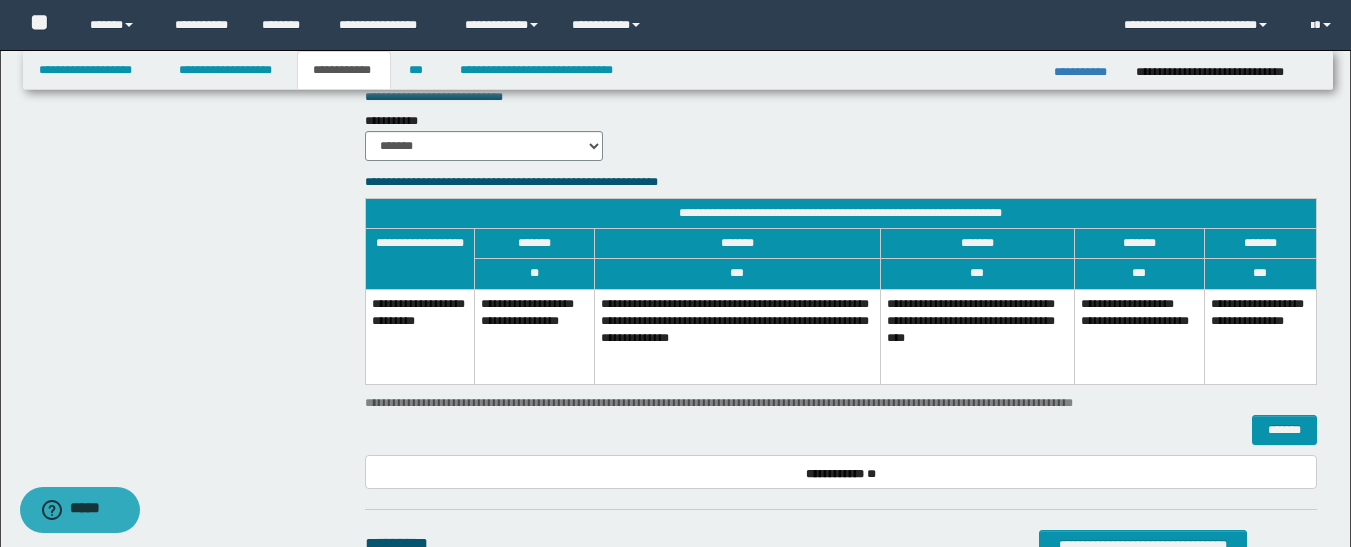 click on "**********" at bounding box center (737, 337) 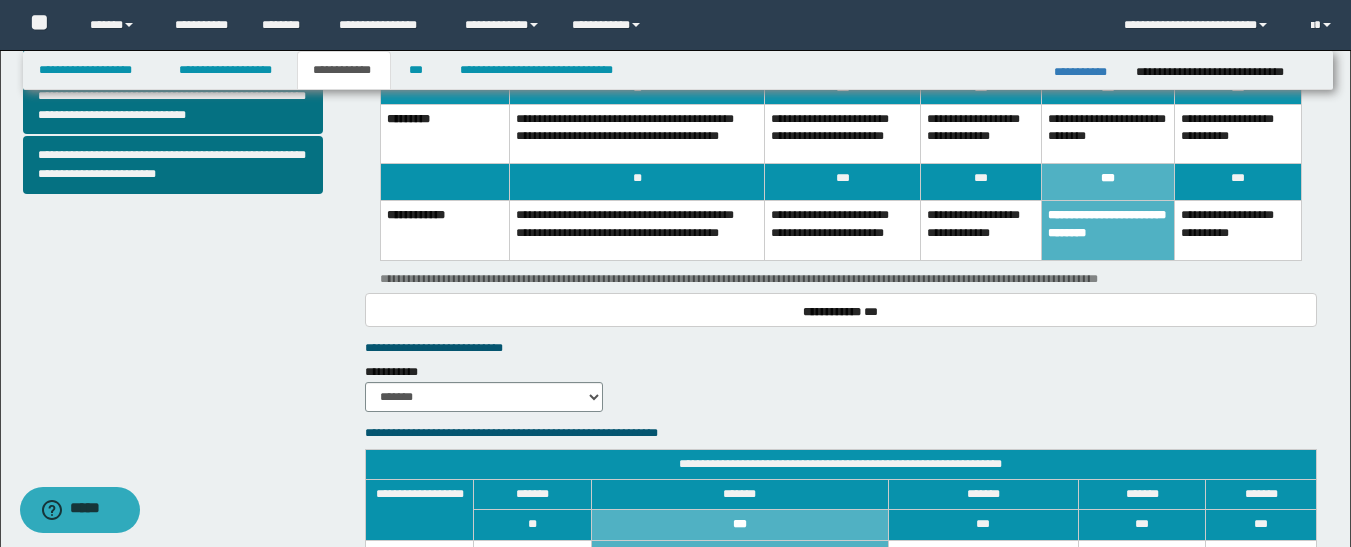 scroll, scrollTop: 711, scrollLeft: 0, axis: vertical 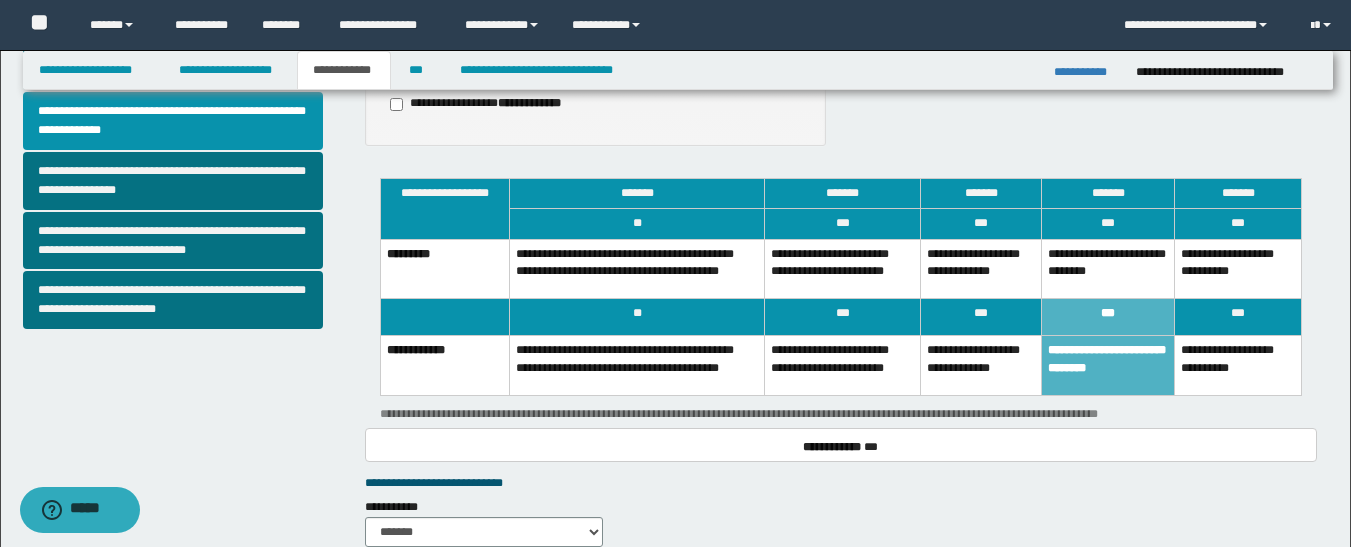 click on "**********" at bounding box center [1238, 365] 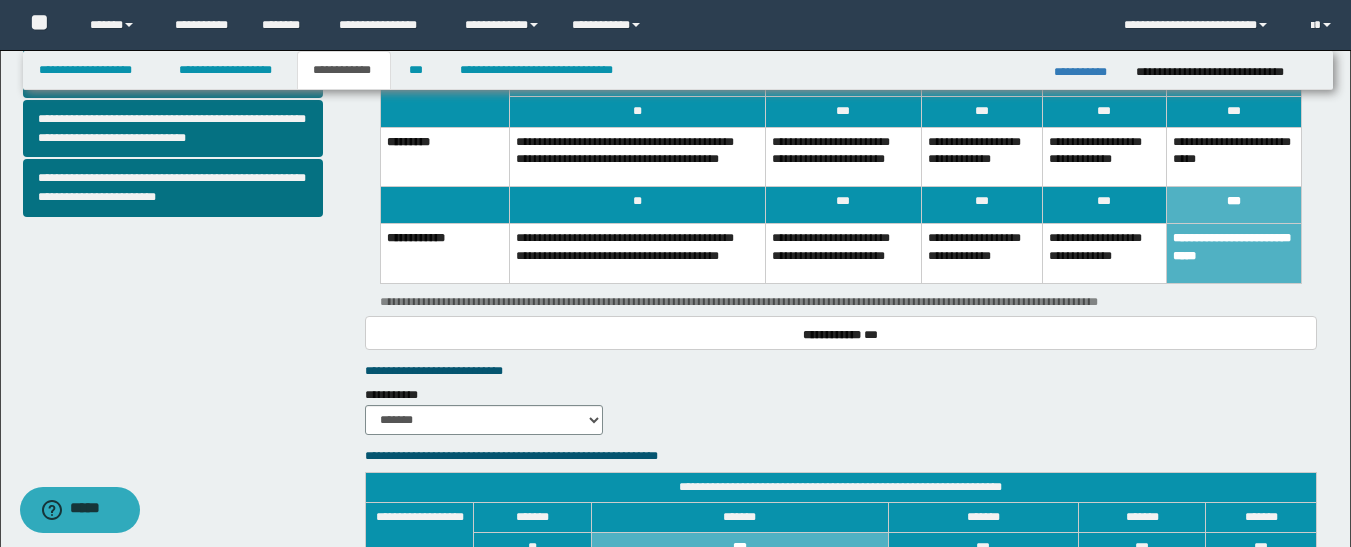scroll, scrollTop: 811, scrollLeft: 0, axis: vertical 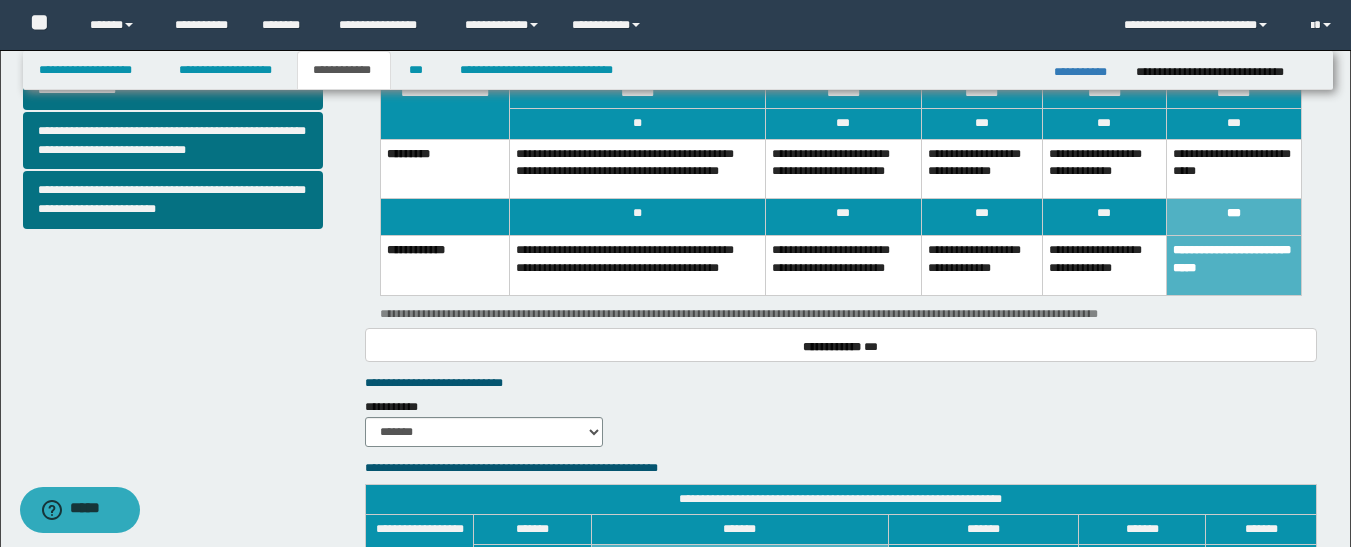click on "**********" at bounding box center [1104, 265] 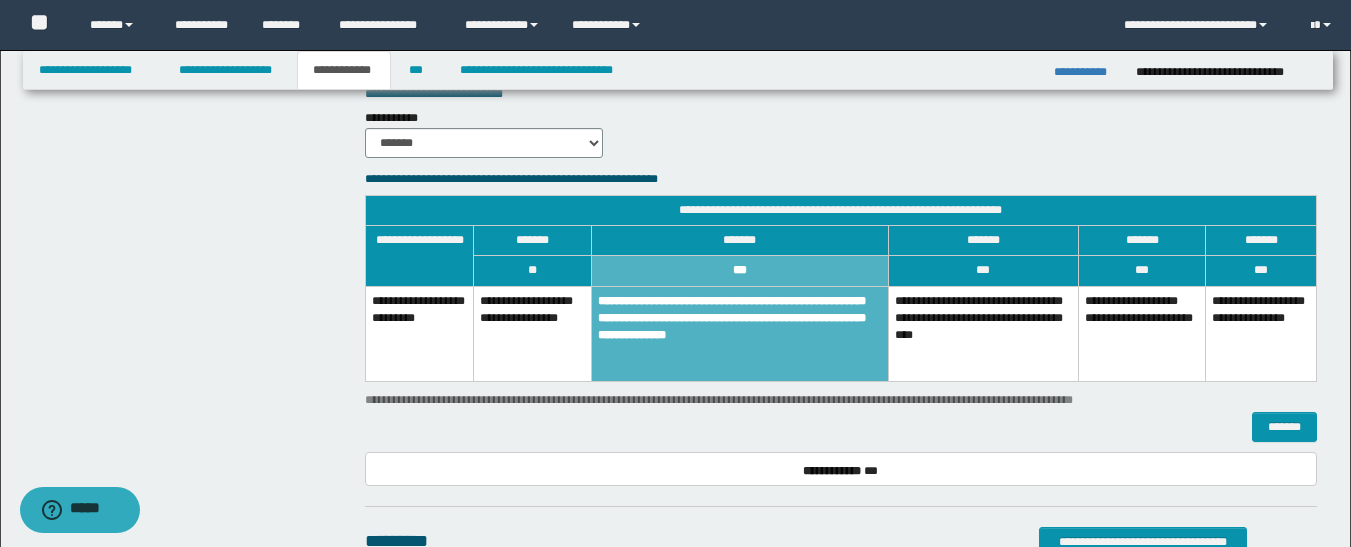 scroll, scrollTop: 1211, scrollLeft: 0, axis: vertical 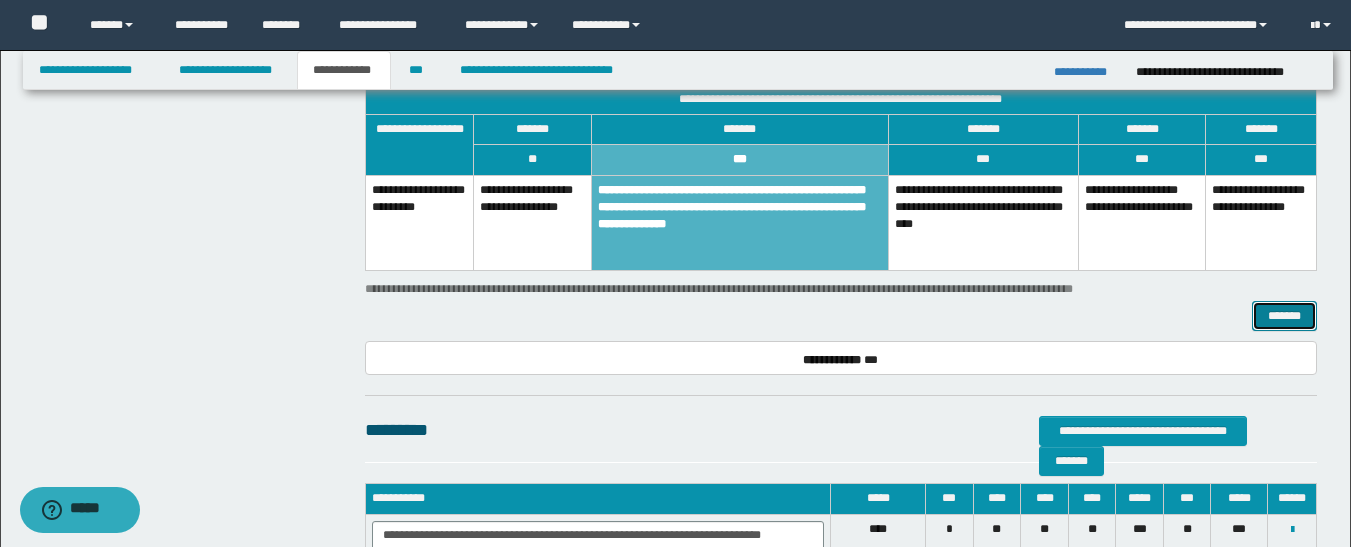click on "*******" at bounding box center (1284, 316) 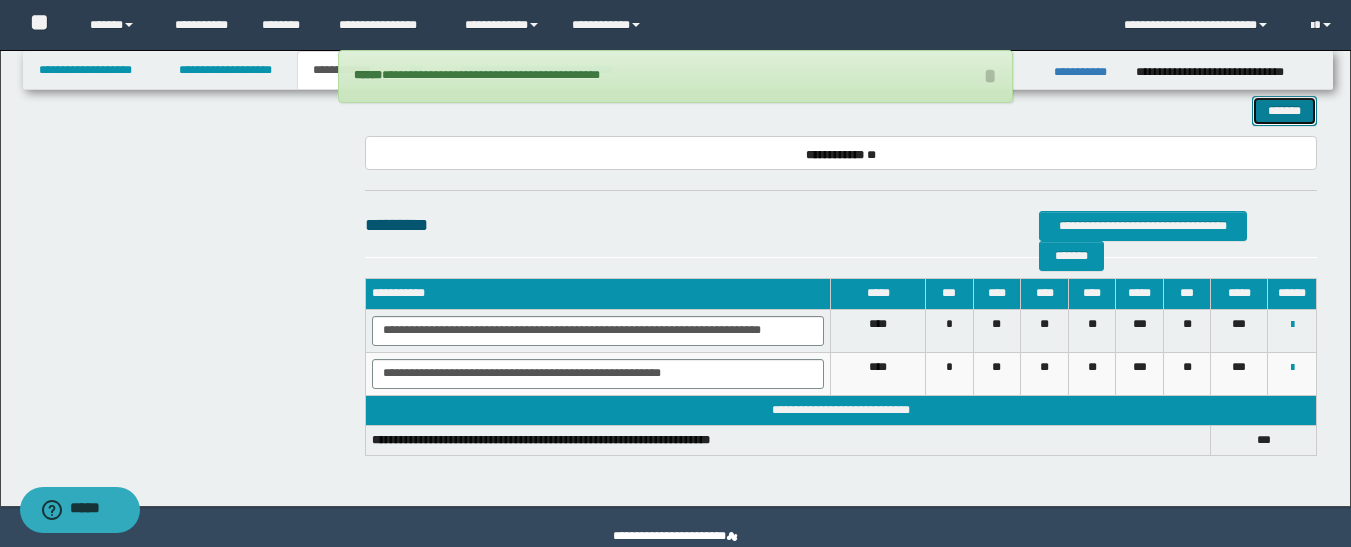 scroll, scrollTop: 1454, scrollLeft: 0, axis: vertical 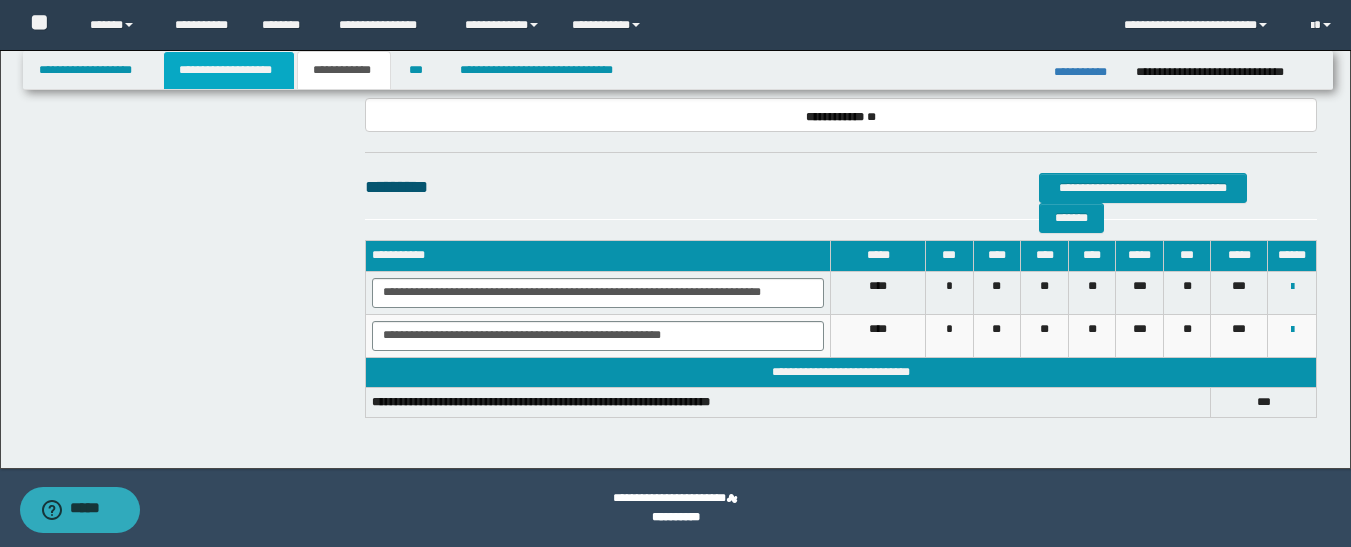 click on "**********" at bounding box center (229, 70) 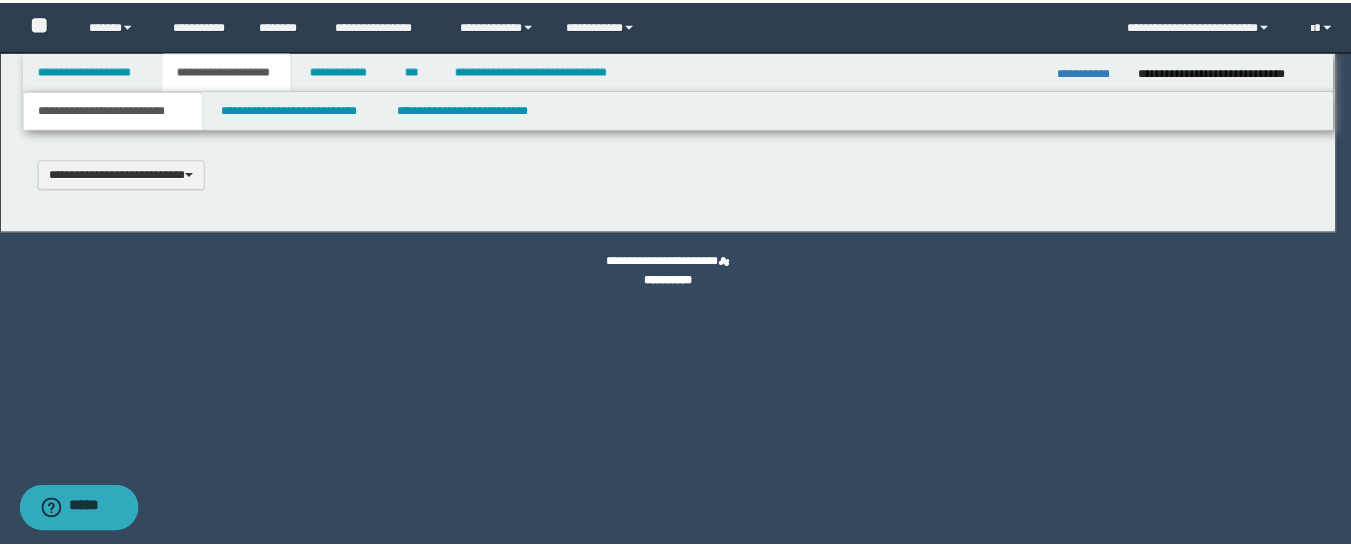 scroll, scrollTop: 0, scrollLeft: 0, axis: both 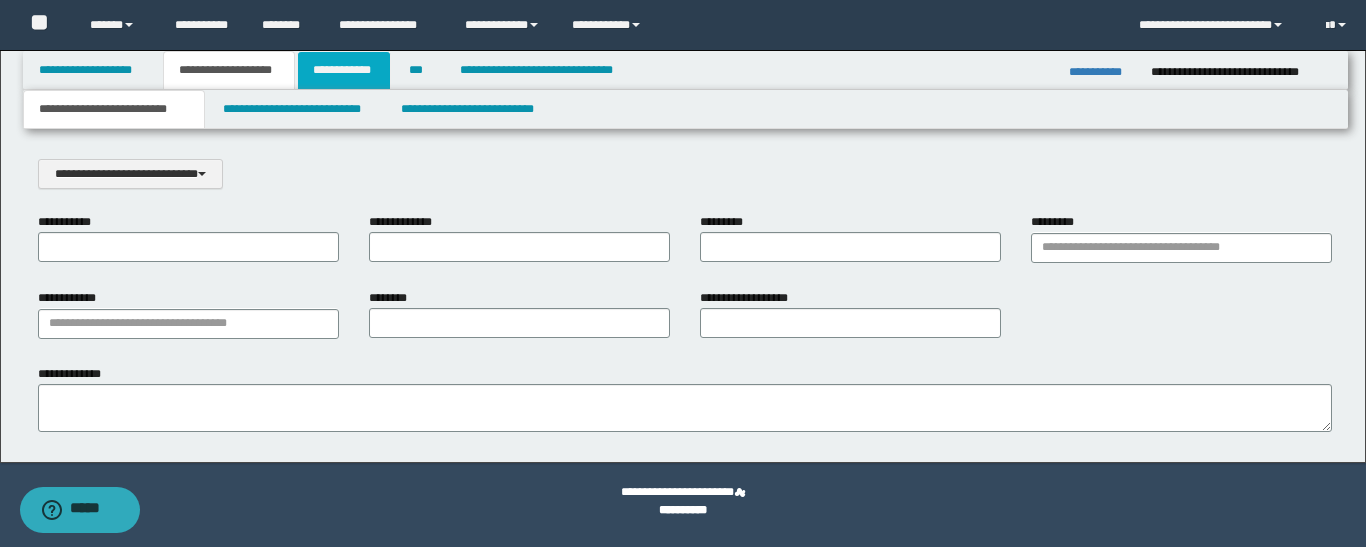 click on "**********" at bounding box center (344, 70) 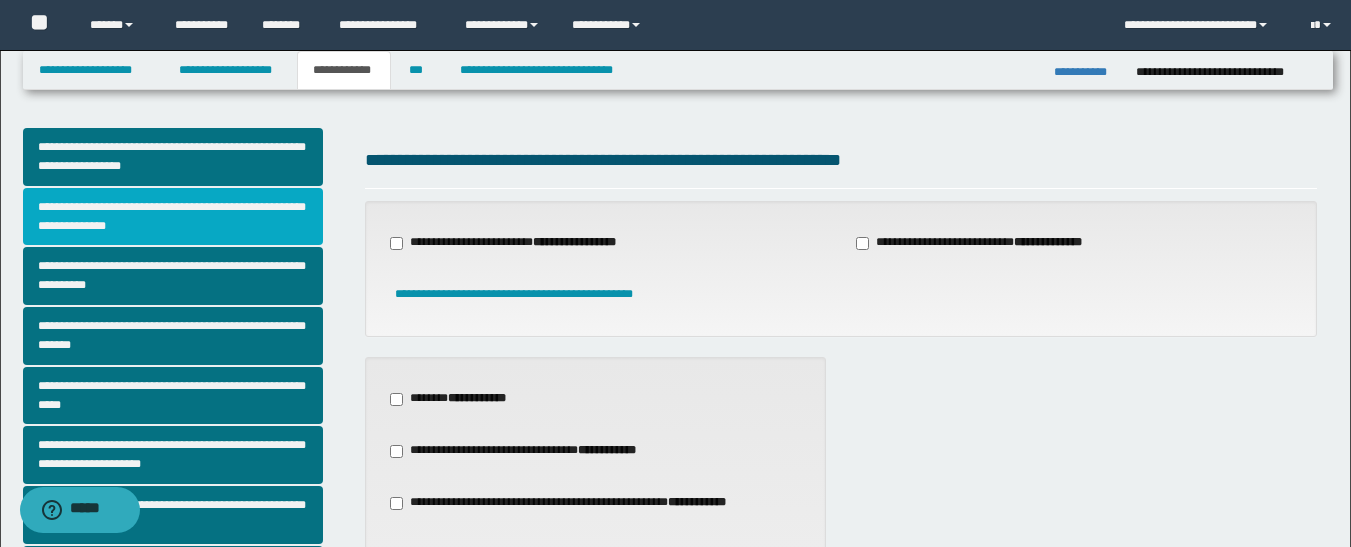click on "**********" at bounding box center (173, 217) 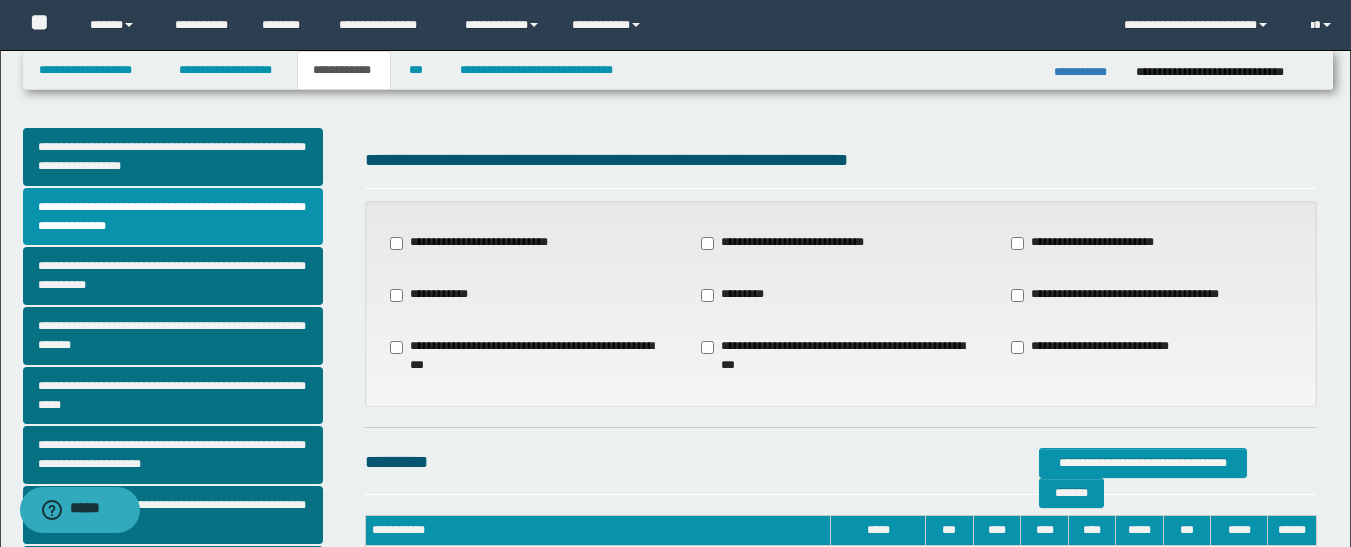 click on "**********" at bounding box center (1126, 295) 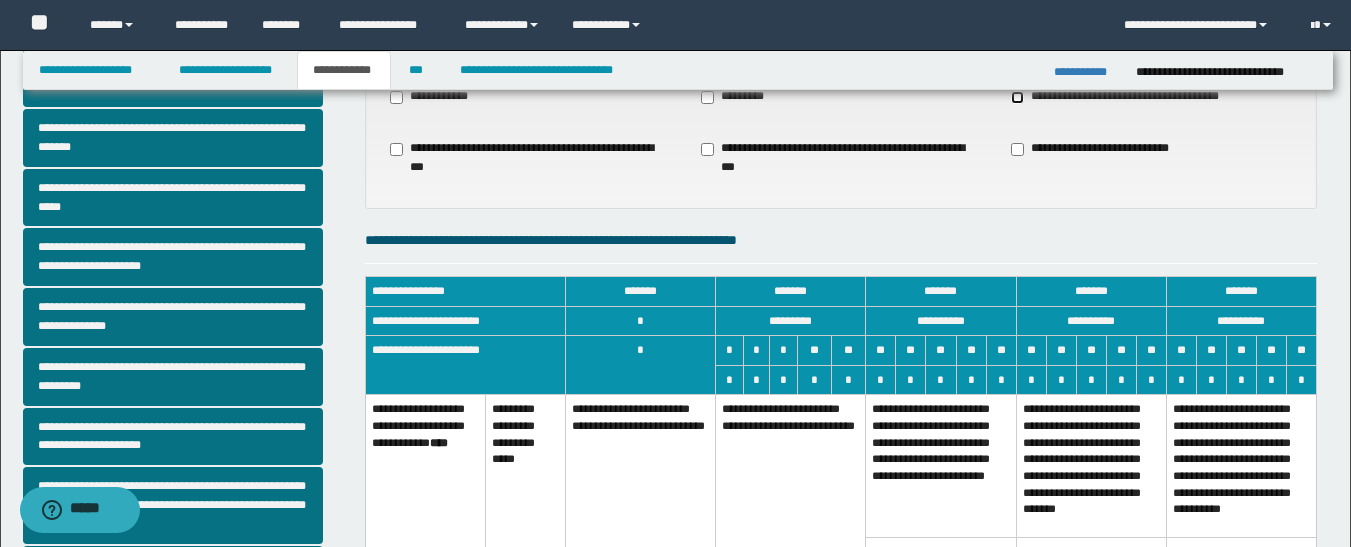 scroll, scrollTop: 200, scrollLeft: 0, axis: vertical 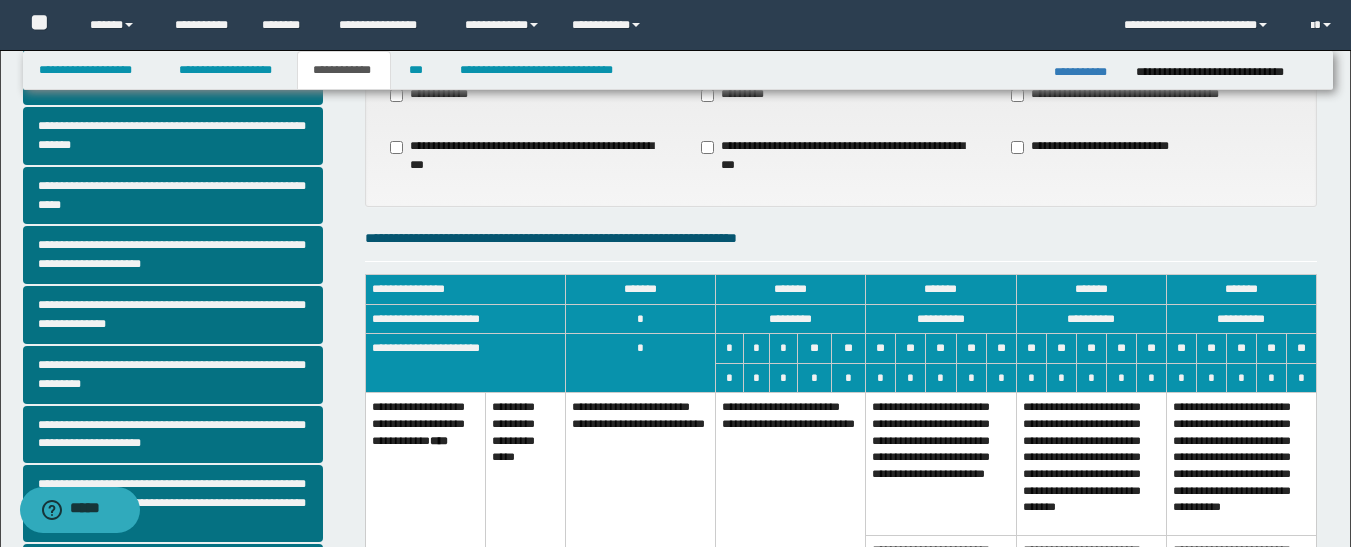 click on "**********" at bounding box center [791, 526] 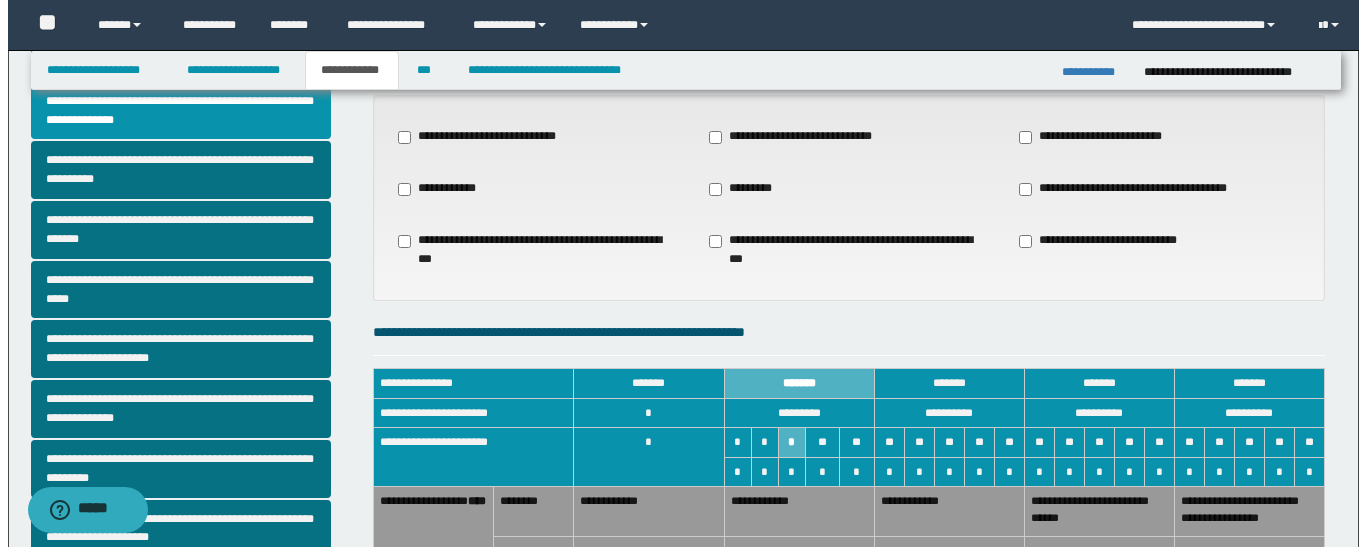scroll, scrollTop: 0, scrollLeft: 0, axis: both 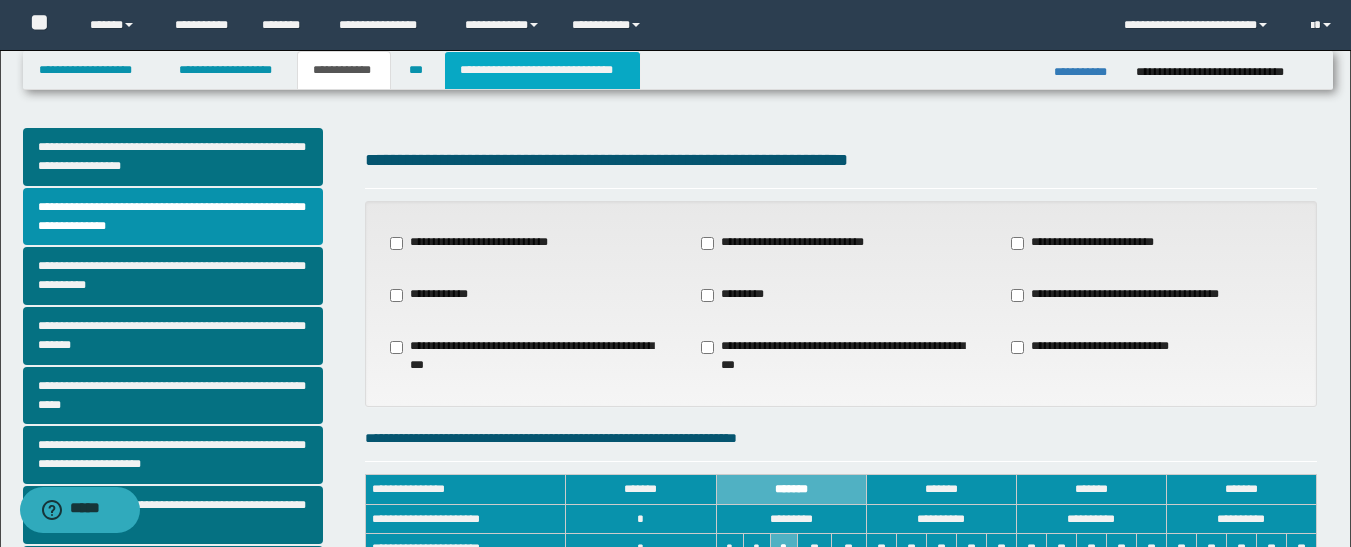 click on "**********" at bounding box center [542, 70] 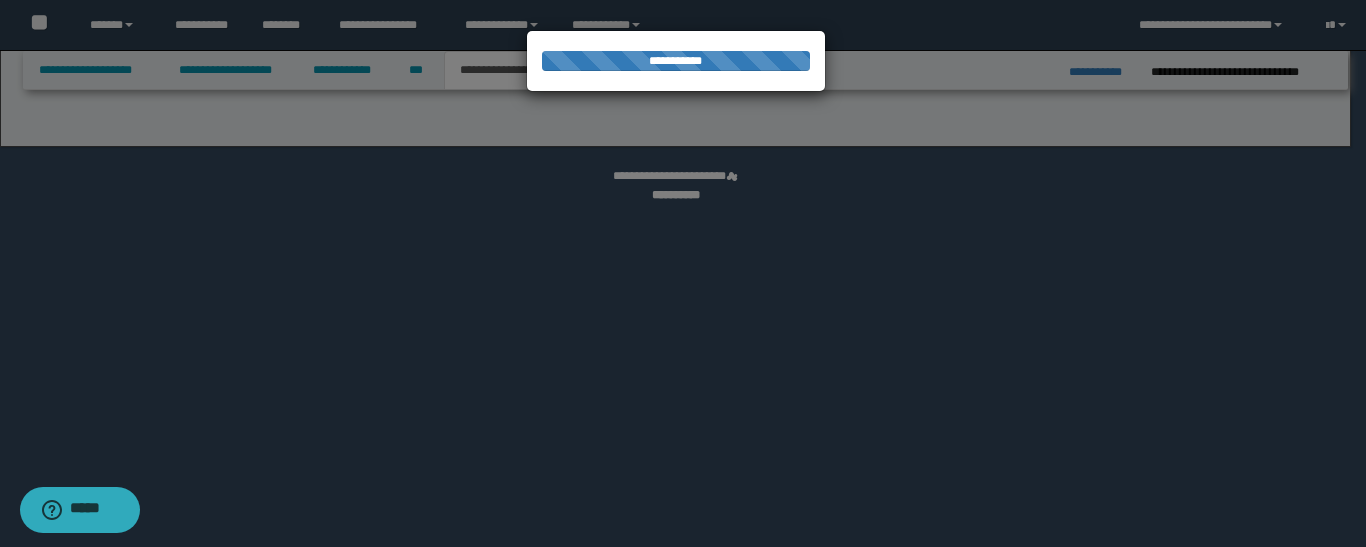 select on "*" 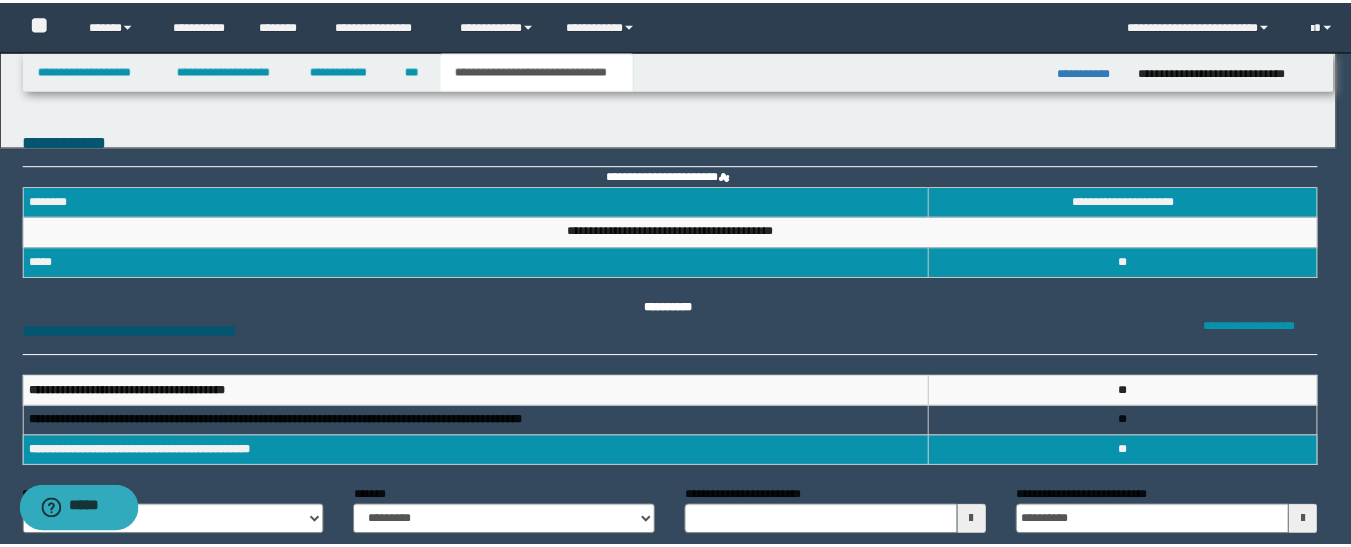 scroll, scrollTop: 0, scrollLeft: 0, axis: both 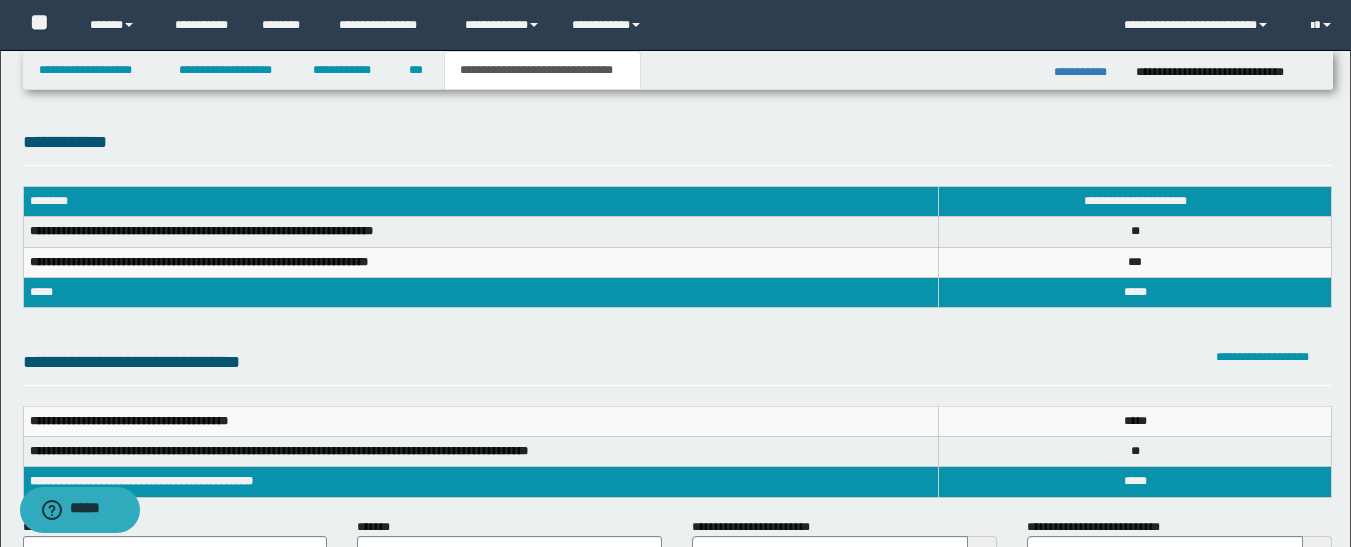 type 